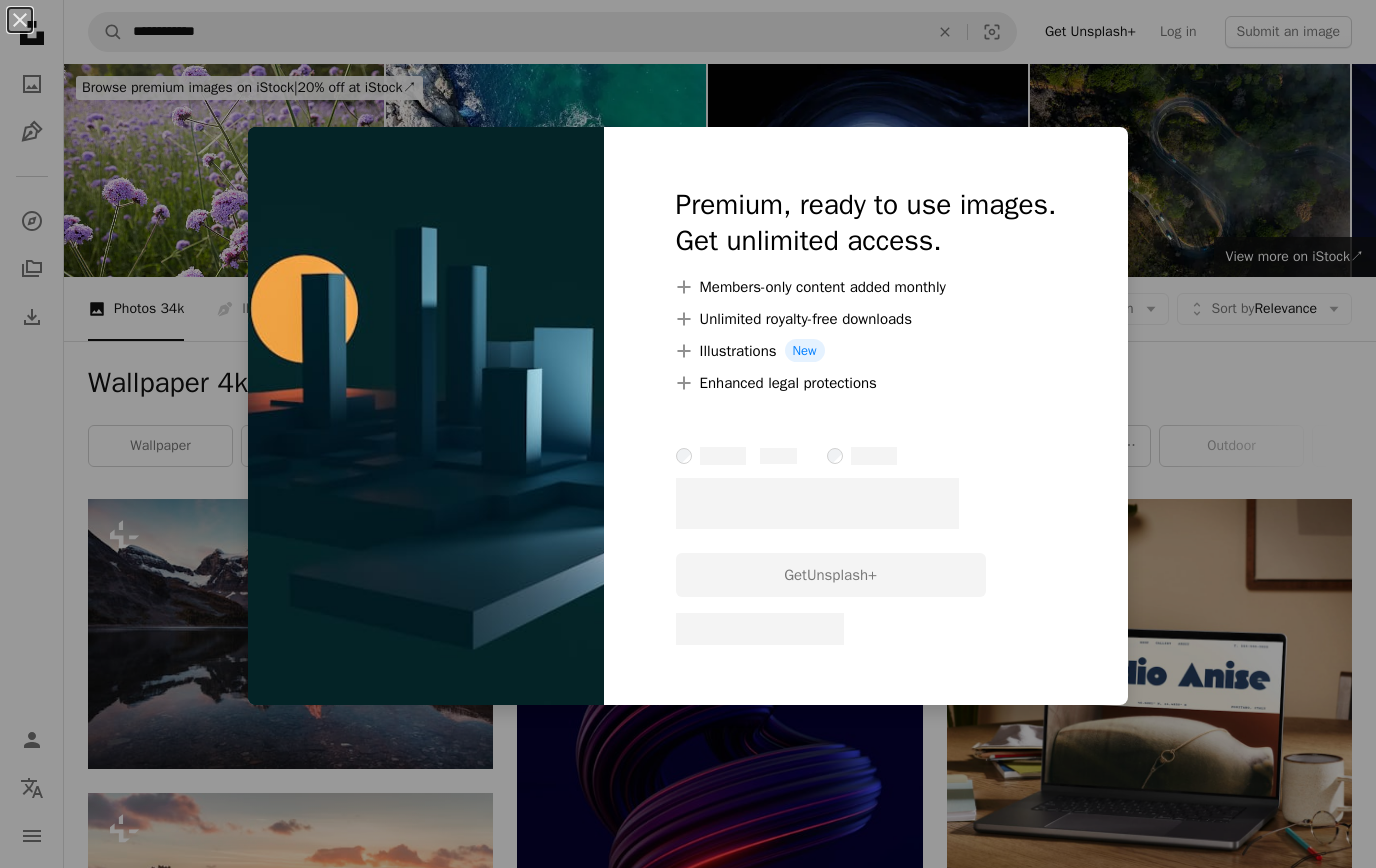 scroll, scrollTop: 11120, scrollLeft: 0, axis: vertical 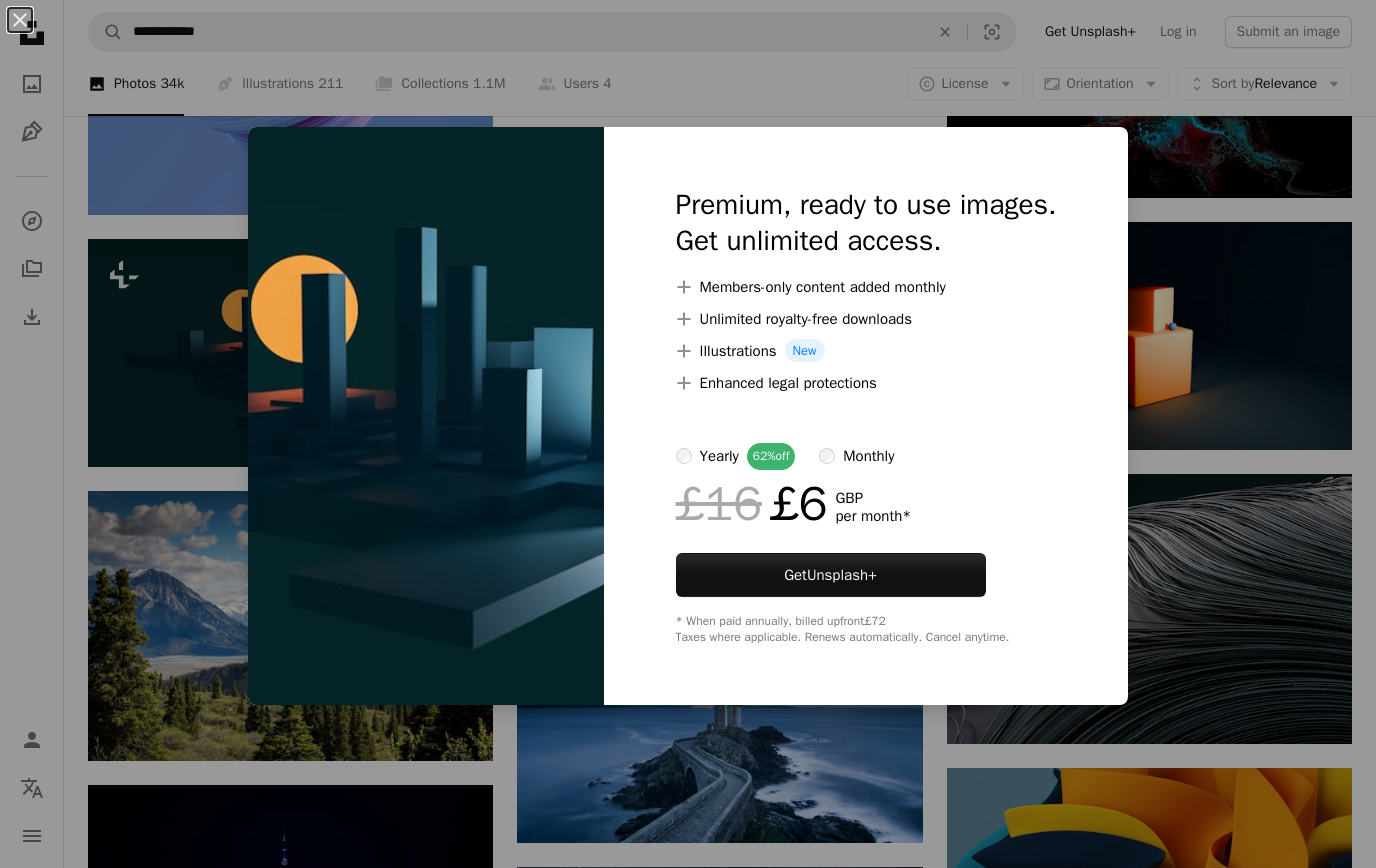 click on "An X shape Premium, ready to use images. Get unlimited access. A plus sign Members-only content added monthly A plus sign Unlimited royalty-free downloads A plus sign Illustrations  New A plus sign Enhanced legal protections yearly 62%  off monthly £16   £6 GBP per month * Get  Unsplash+ * When paid annually, billed upfront  £72 Taxes where applicable. Renews automatically. Cancel anytime." at bounding box center [688, 434] 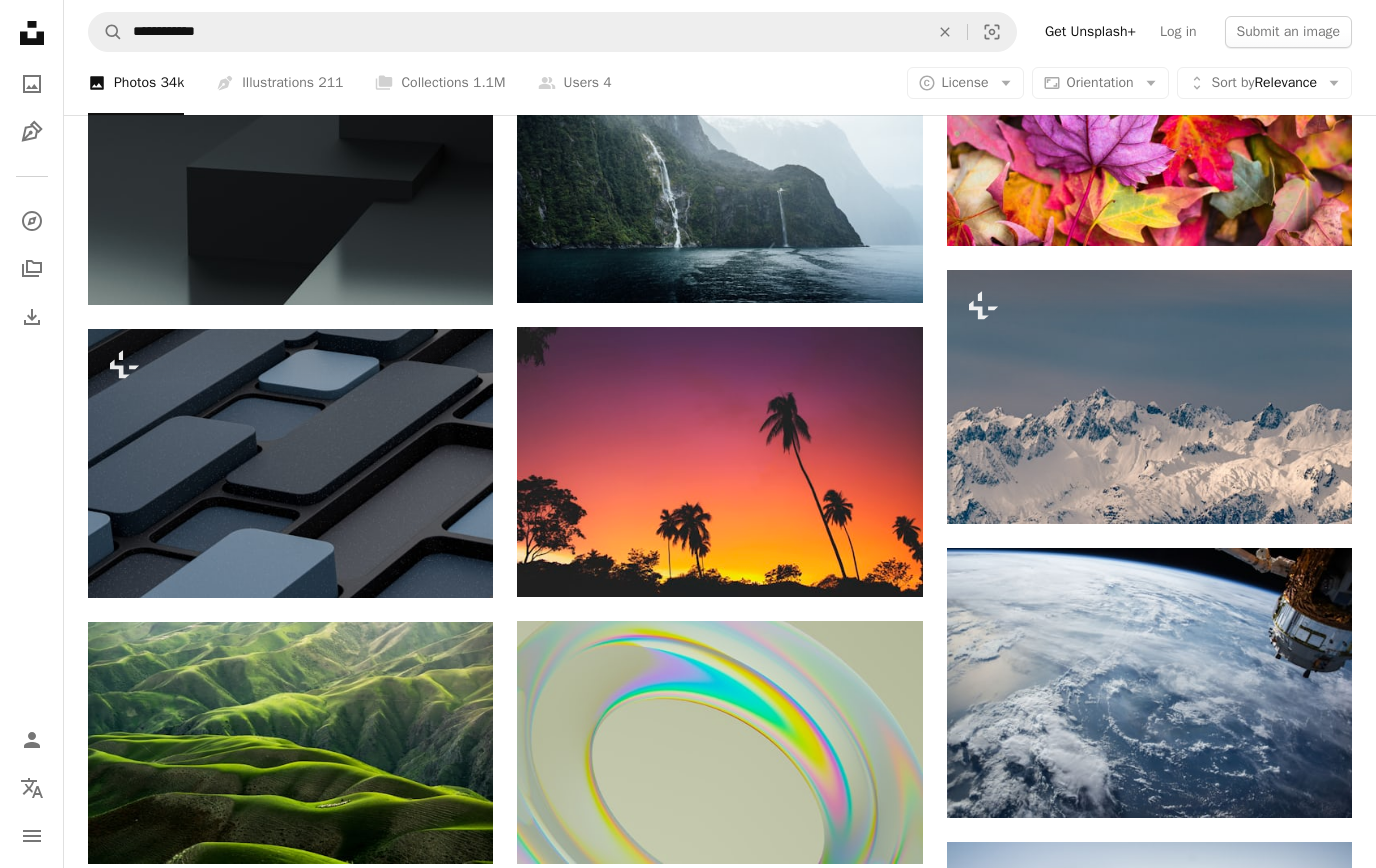 scroll, scrollTop: 14805, scrollLeft: 0, axis: vertical 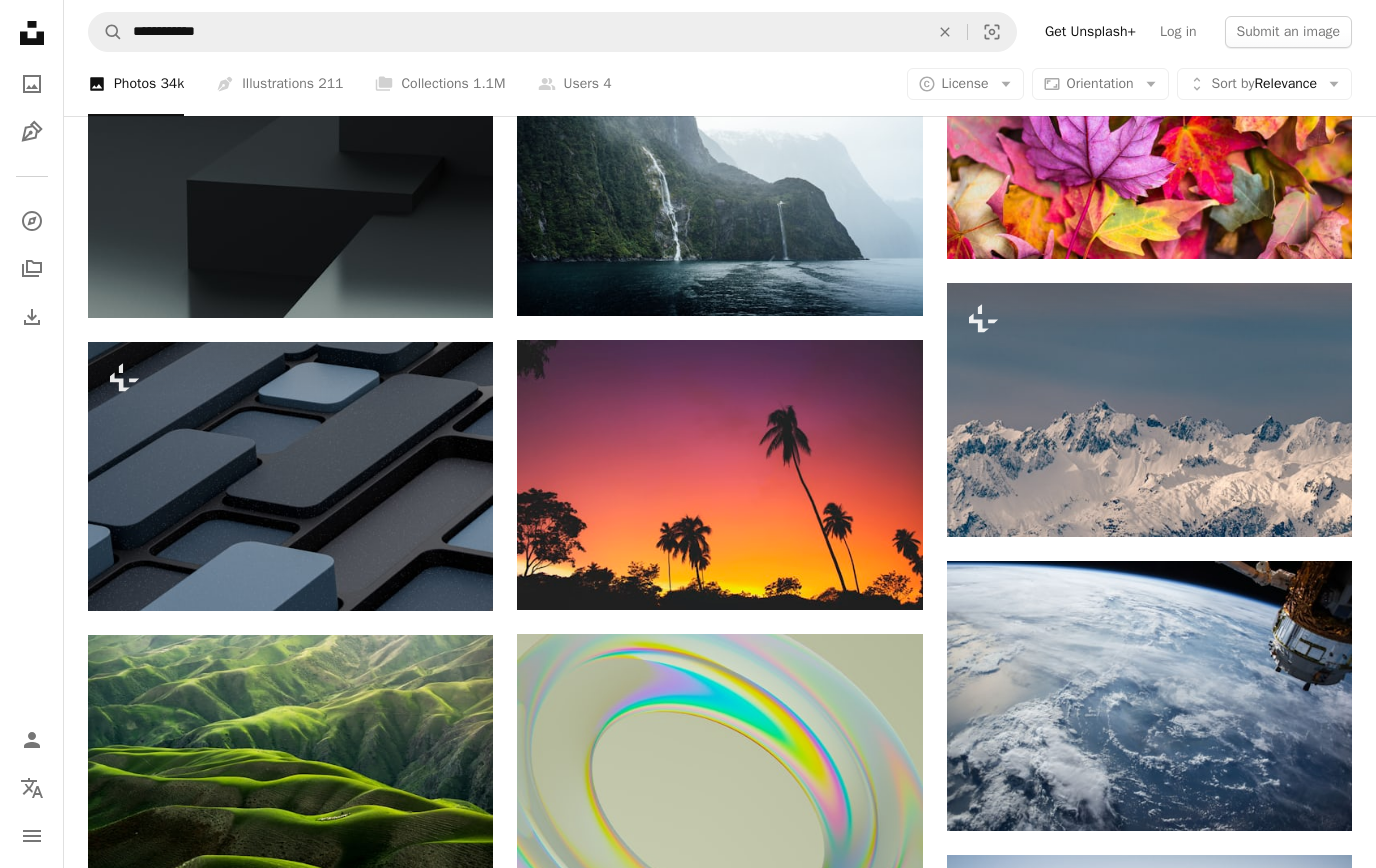 click on "Arrow pointing down" 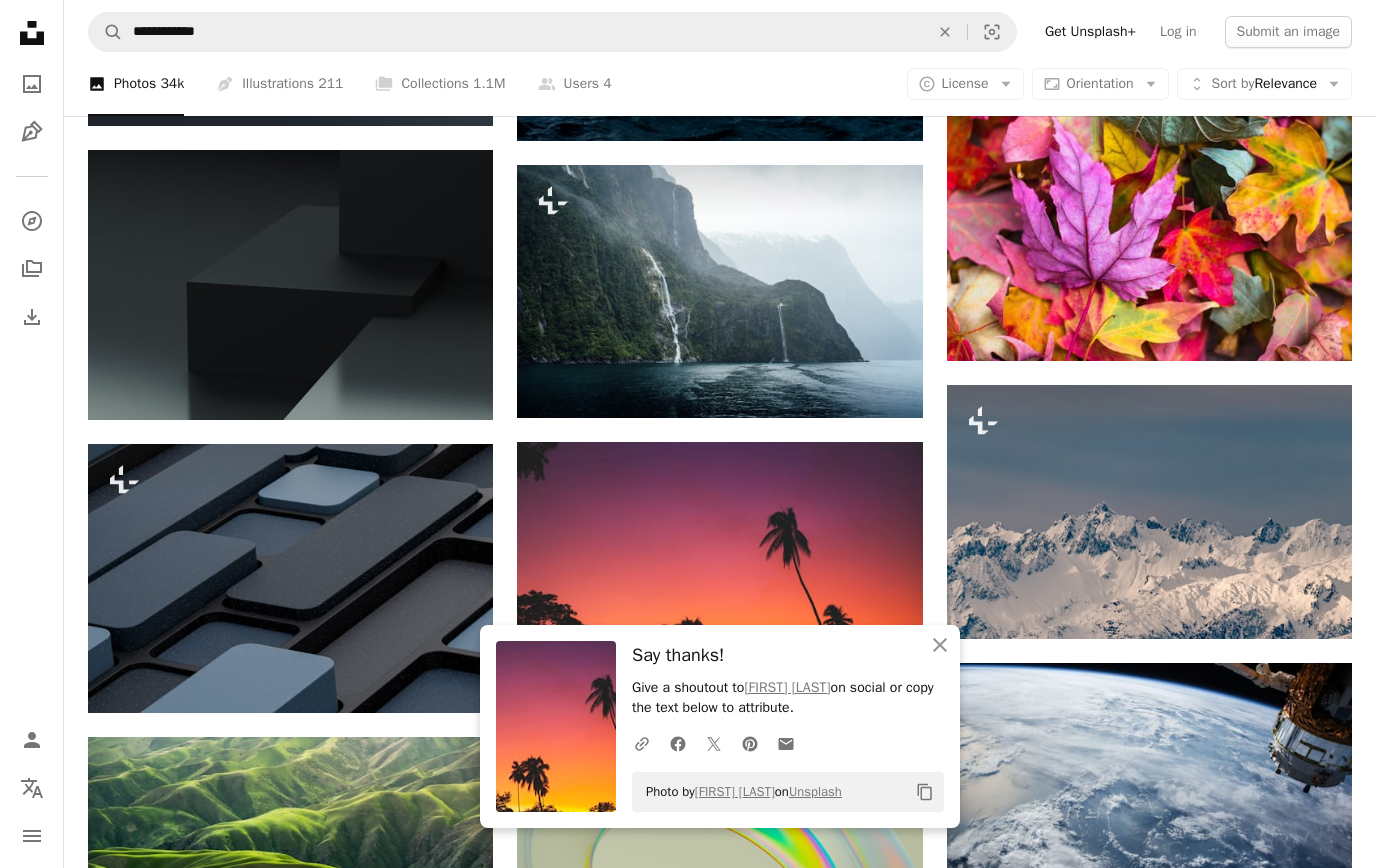 scroll, scrollTop: 14702, scrollLeft: 0, axis: vertical 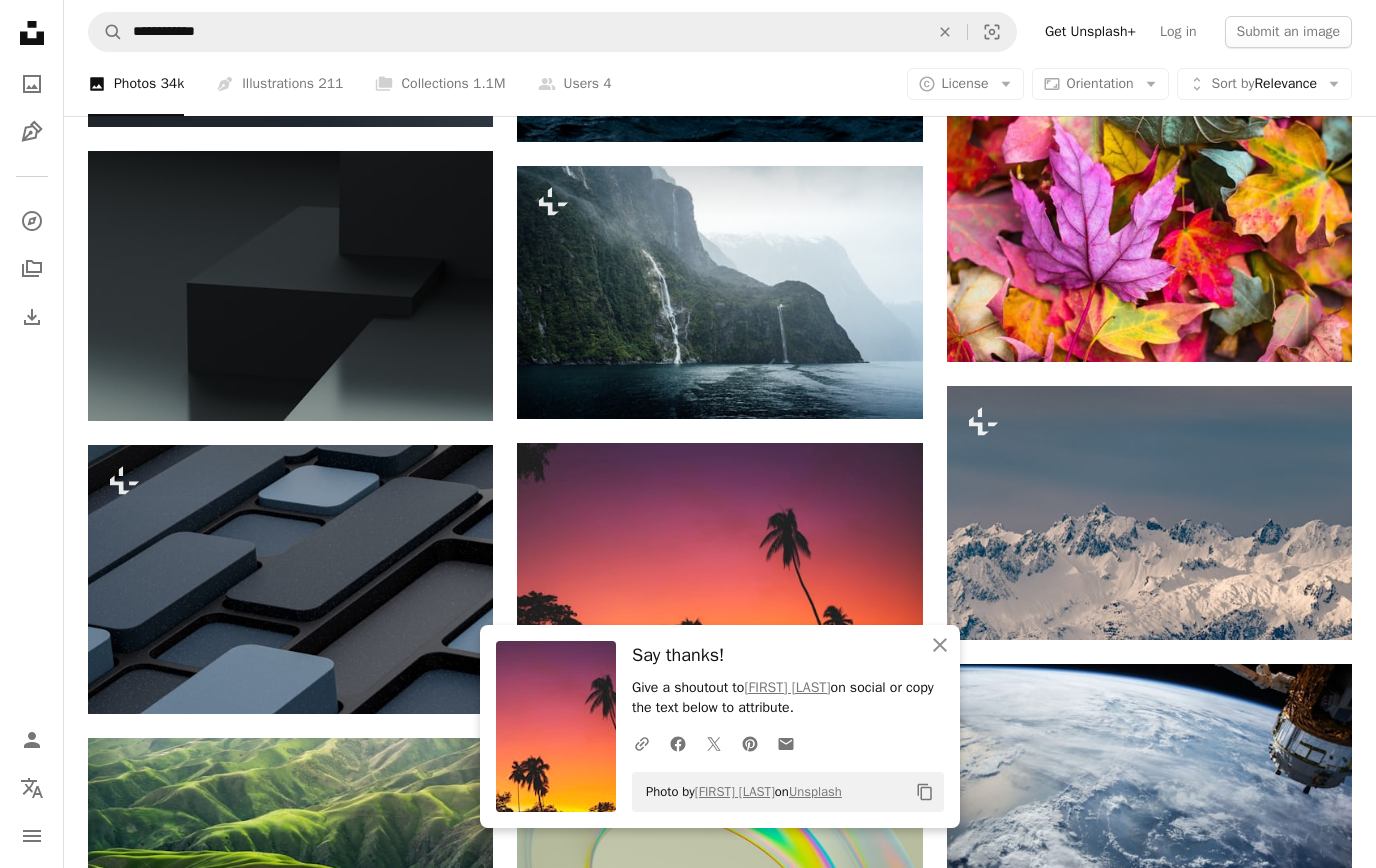 click on "A lock   Download" at bounding box center [423, 678] 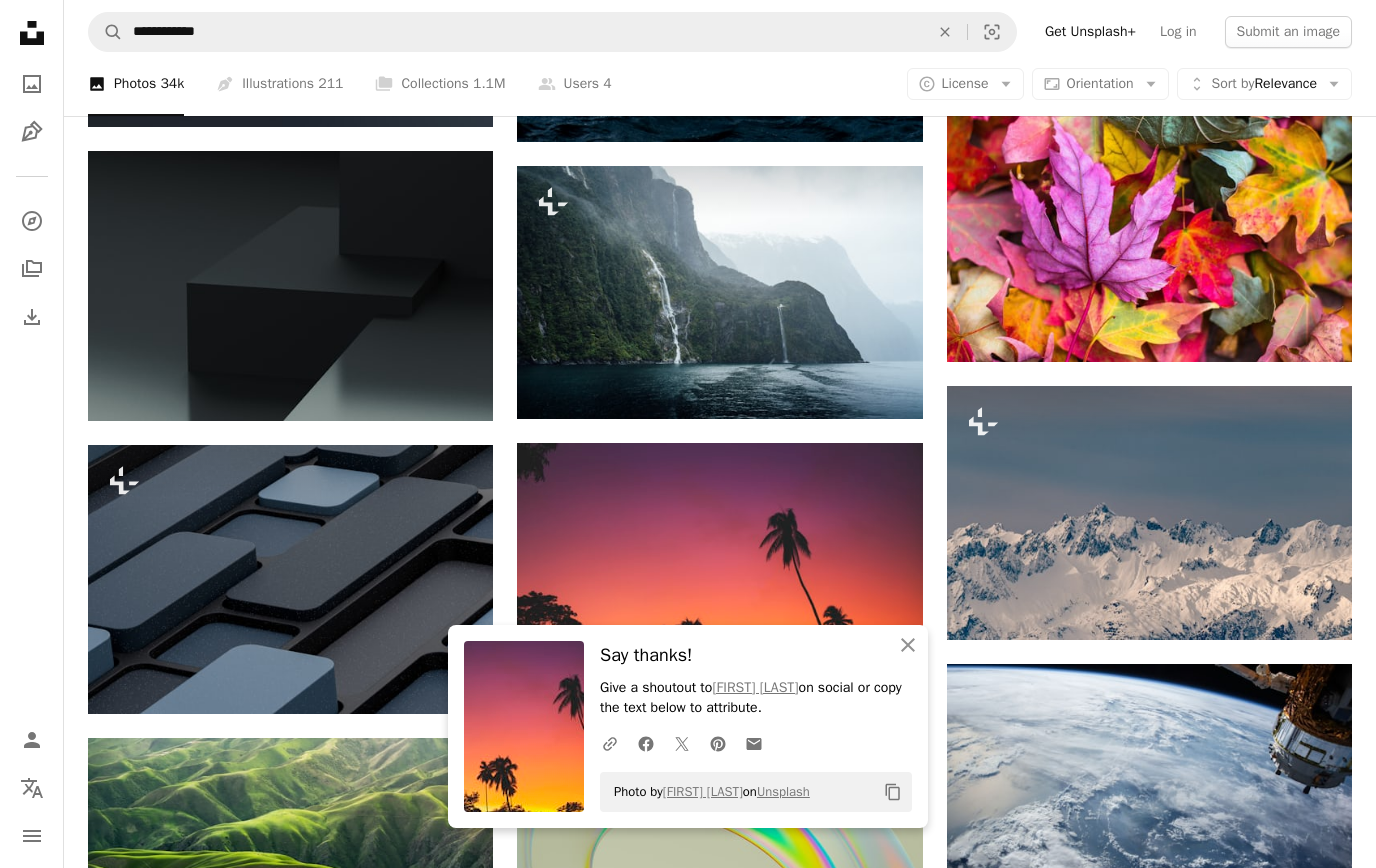 click on "Photo by [FIRST] [LAST] on Unsplash" at bounding box center (688, 3652) 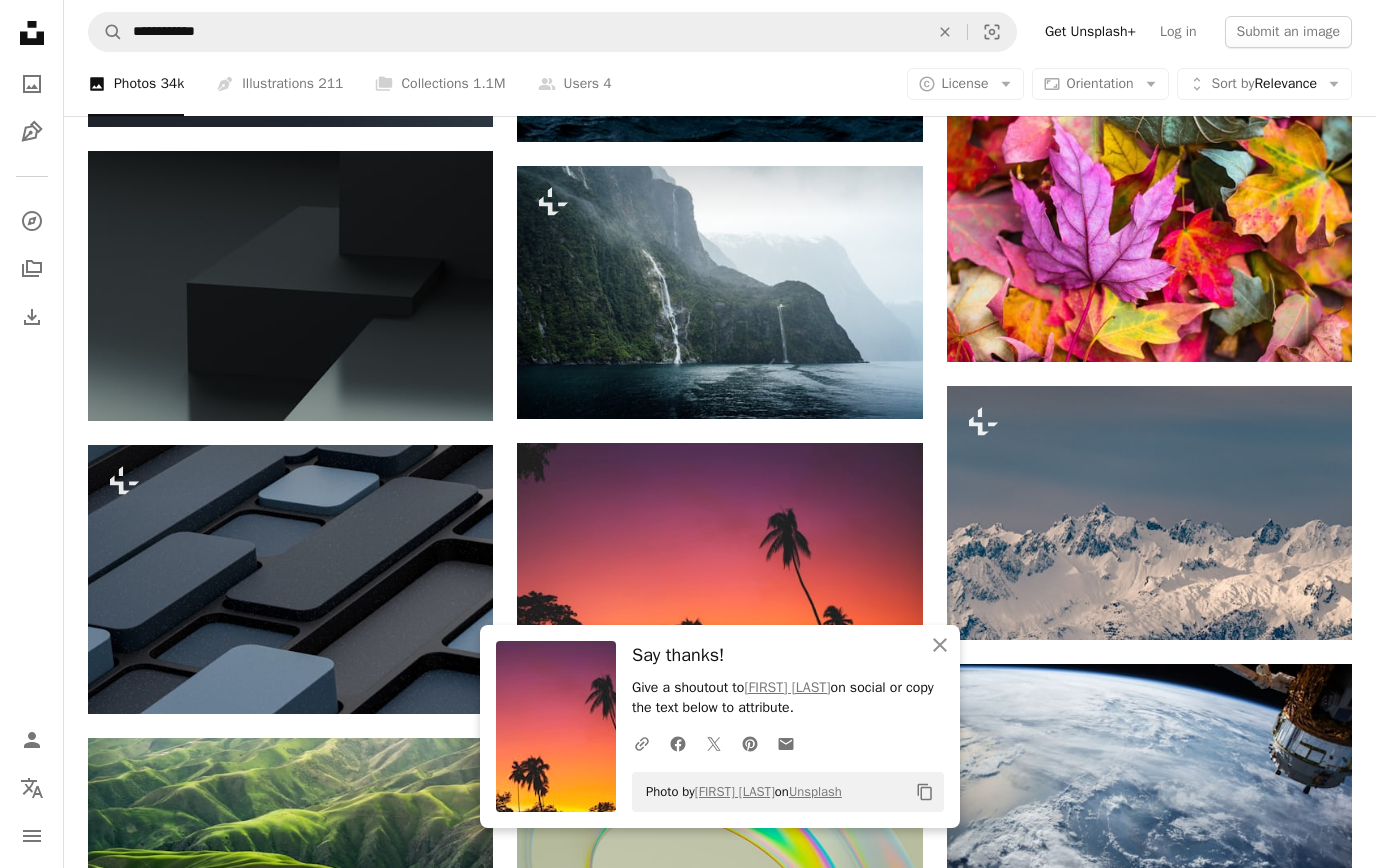 click on "Arrow pointing down" at bounding box center (453, 385) 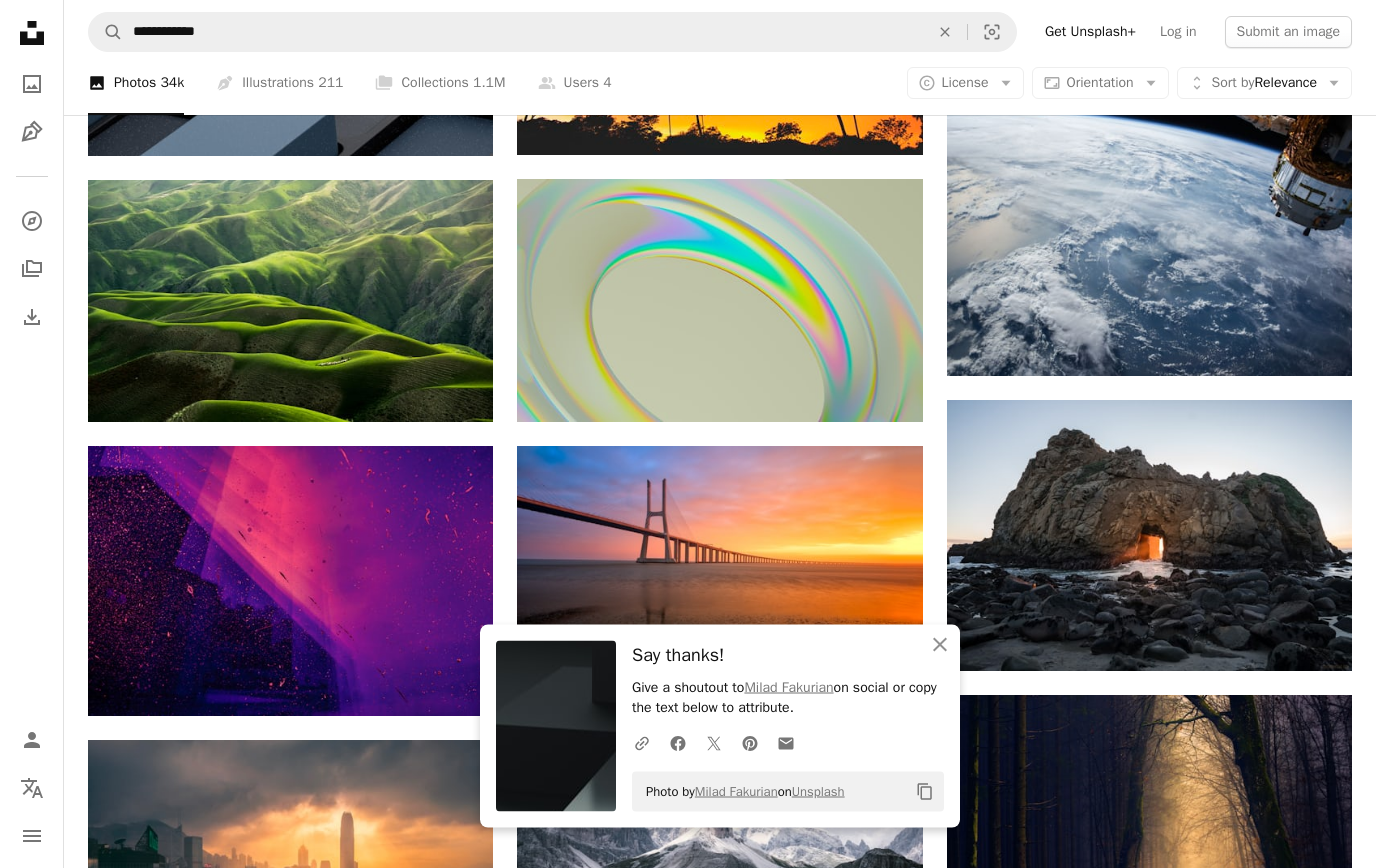 scroll, scrollTop: 15255, scrollLeft: 0, axis: vertical 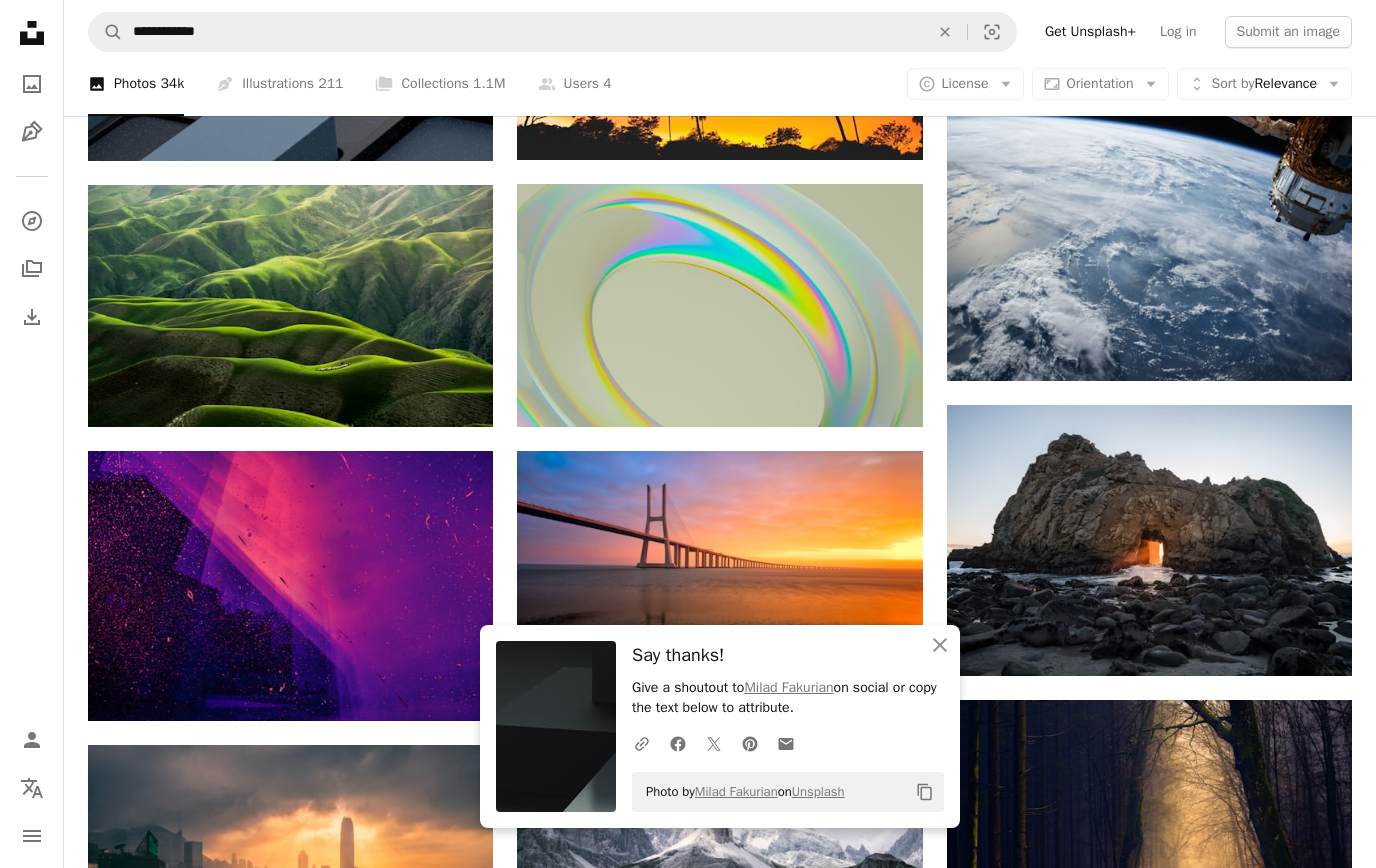 click on "Arrow pointing down" 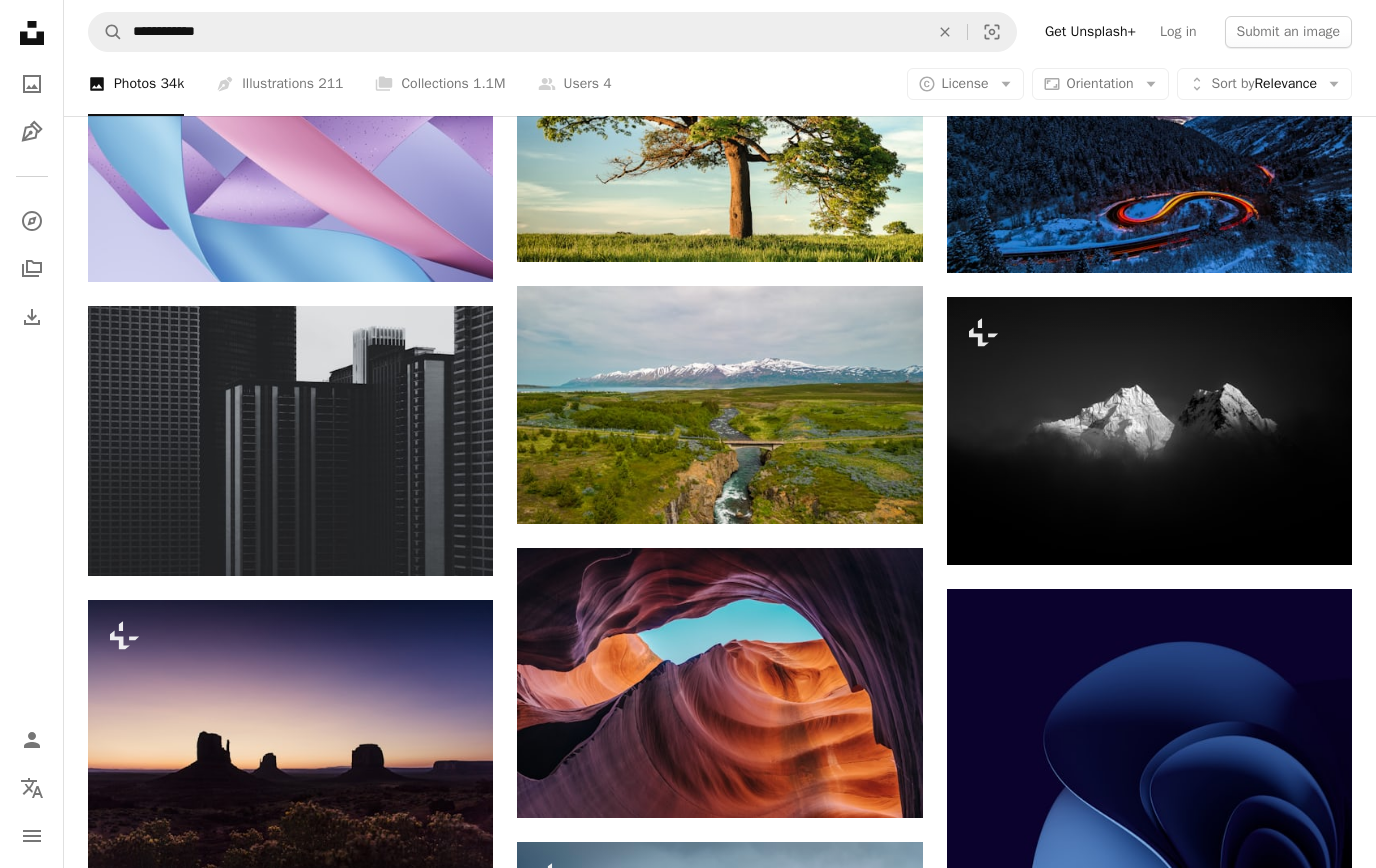 scroll, scrollTop: 18749, scrollLeft: 0, axis: vertical 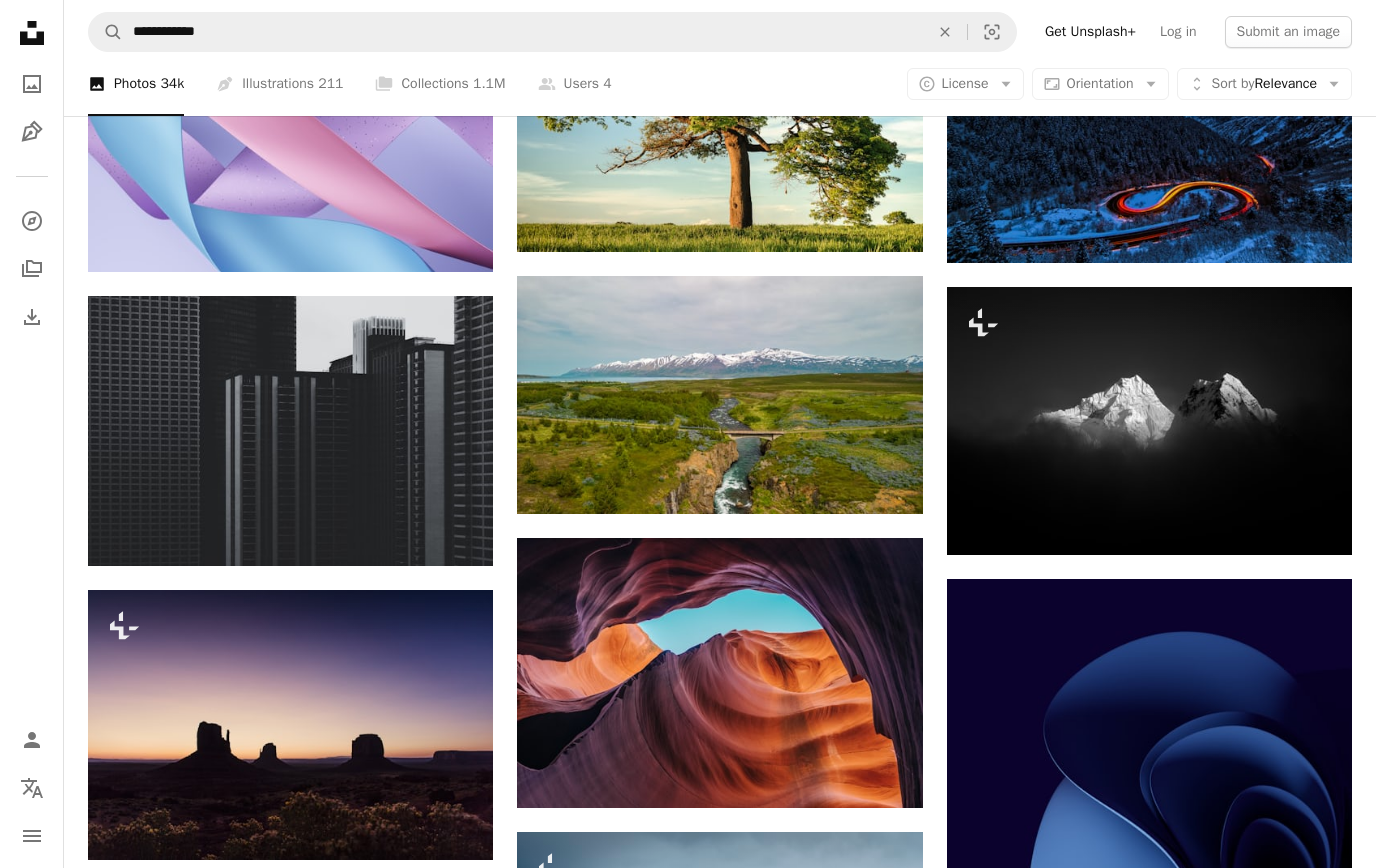 click on "A lock   Download" at bounding box center [1281, 519] 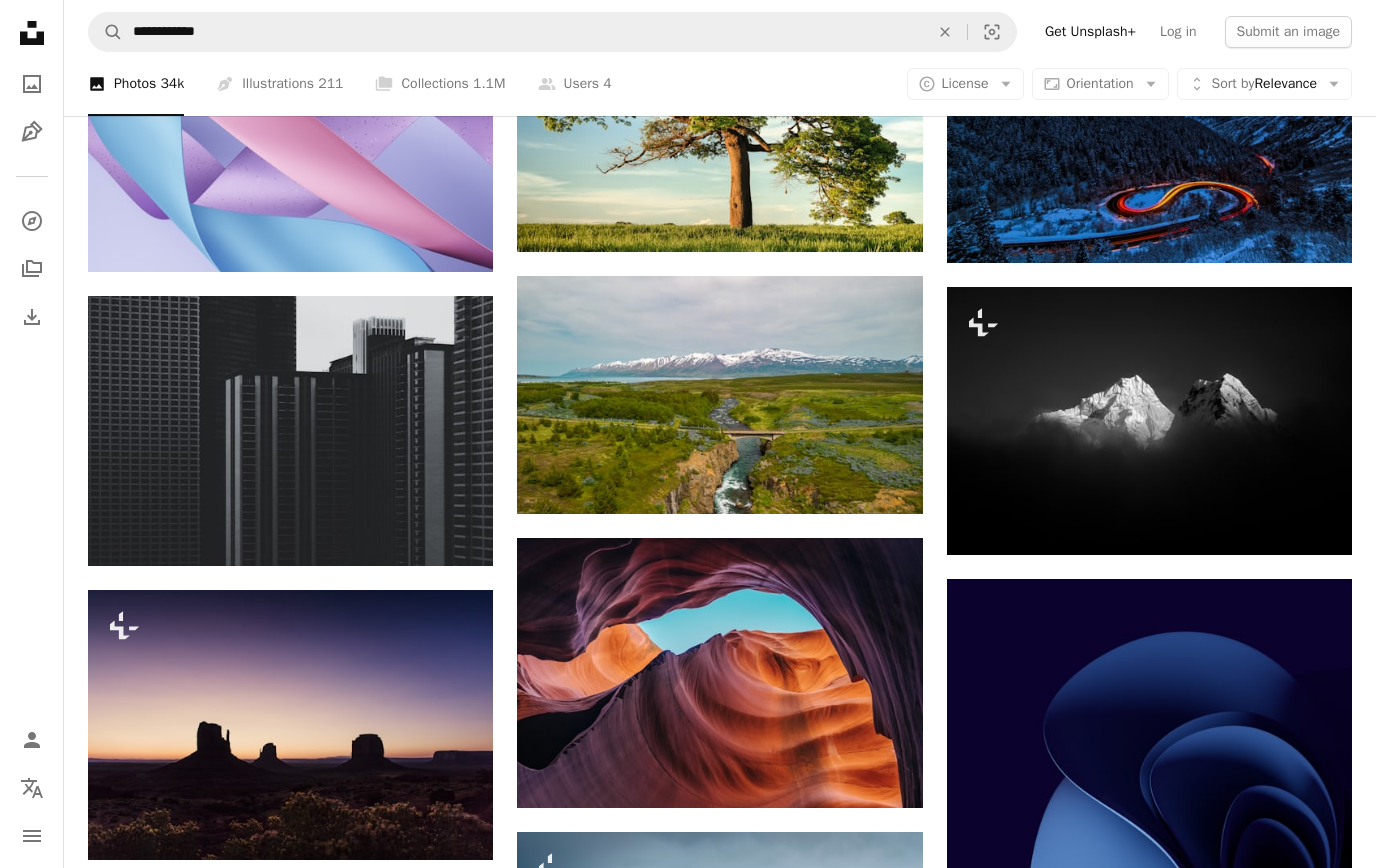click on "An X shape Premium, ready to use images. Get unlimited access. A plus sign Members-only content added monthly A plus sign Unlimited royalty-free downloads A plus sign Illustrations  New A plus sign Enhanced legal protections yearly 62%  off monthly £16   £6 GBP per month * Get  Unsplash+ * When paid annually, billed upfront  £72 Taxes where applicable. Renews automatically. Cancel anytime." at bounding box center (688, 4468) 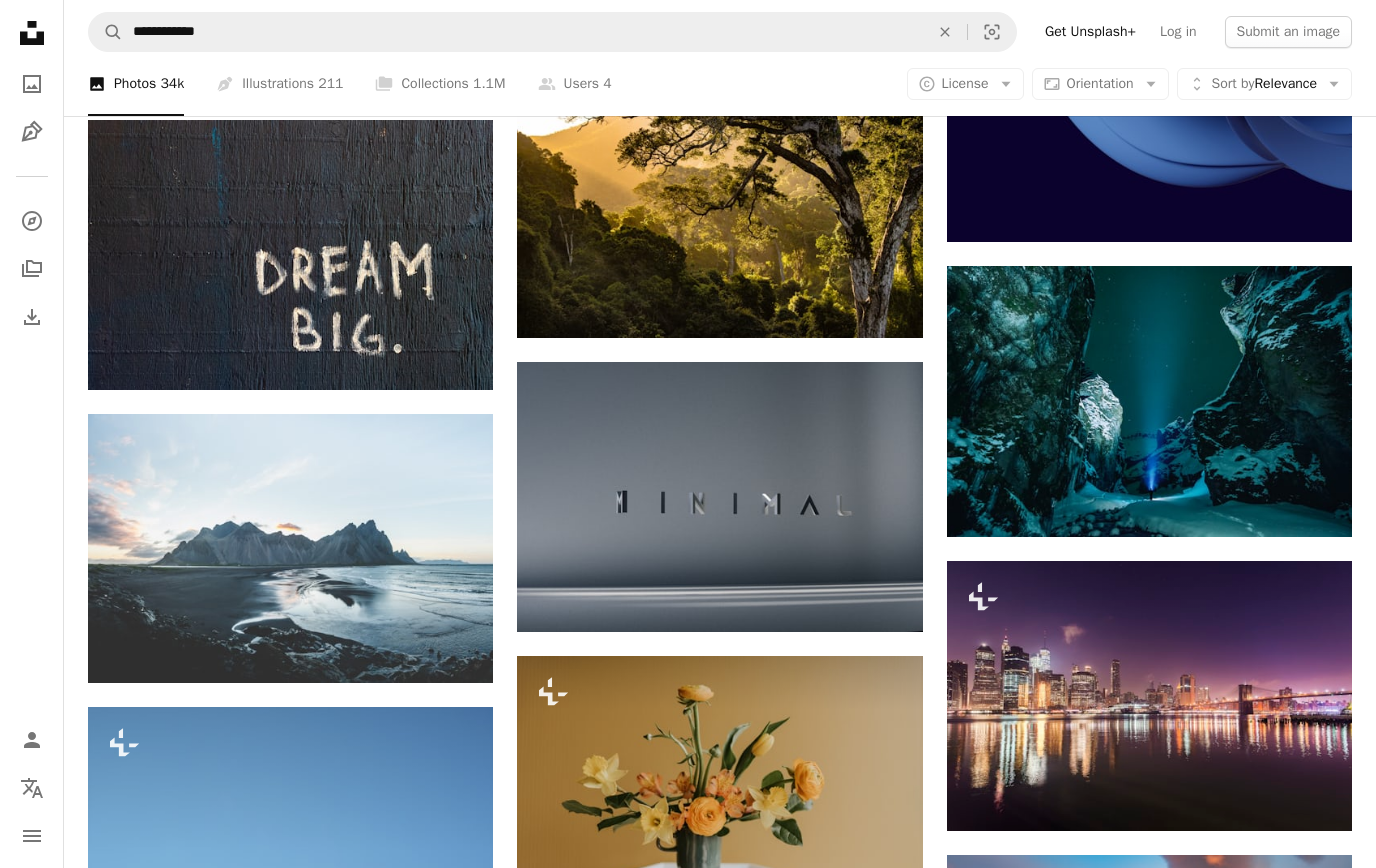 scroll, scrollTop: 19808, scrollLeft: 0, axis: vertical 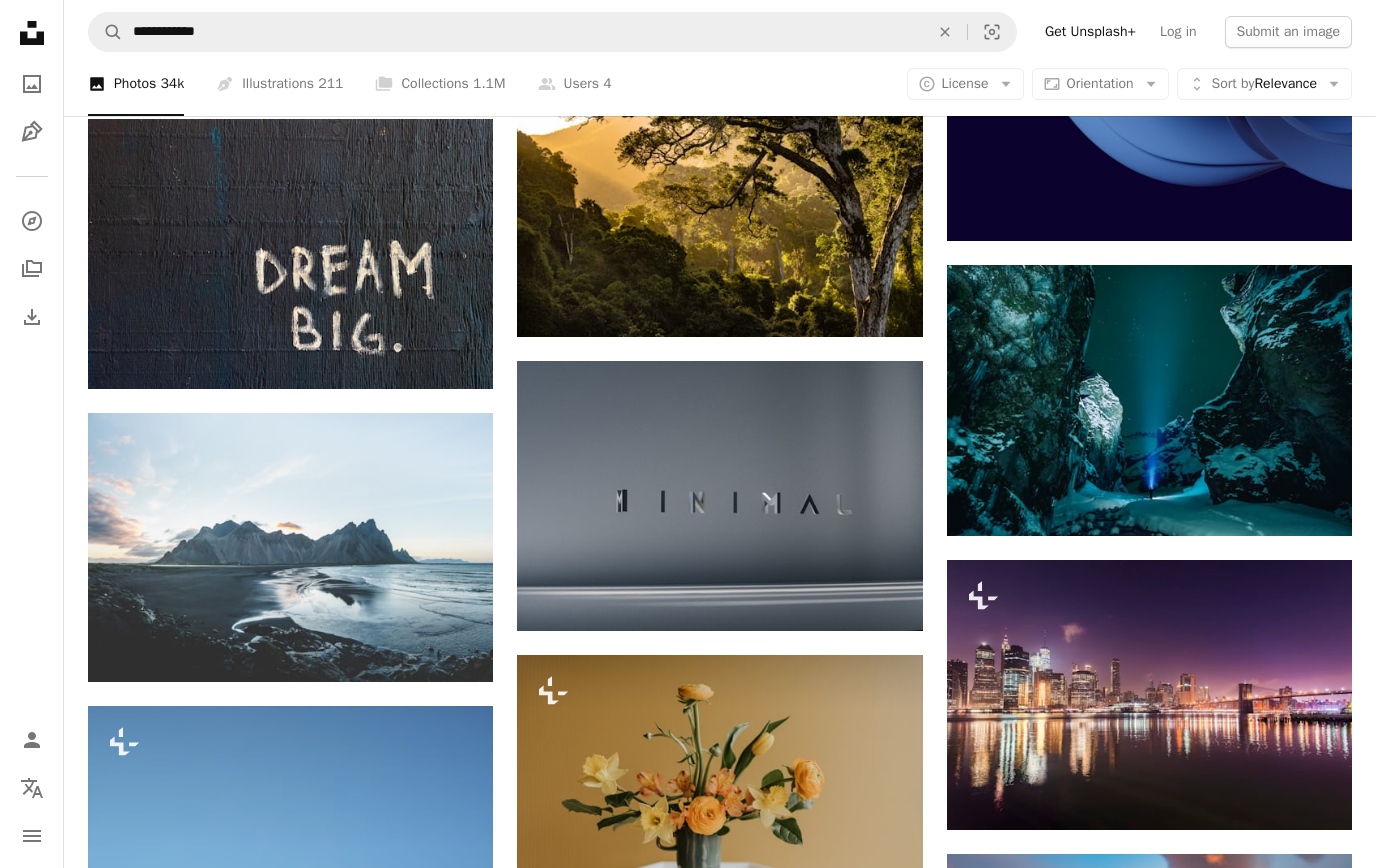 click on "Arrow pointing down" 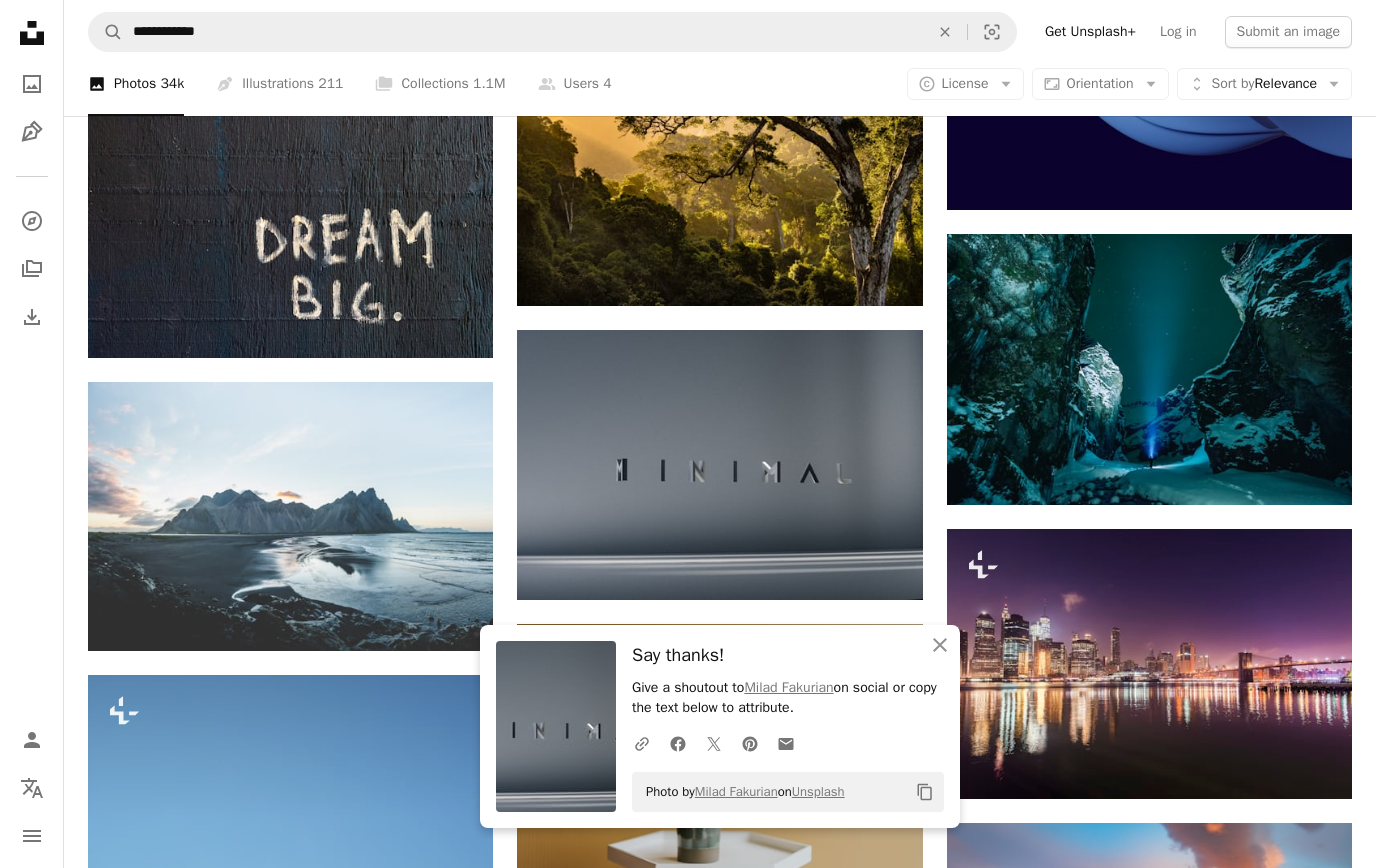click on "Arrow pointing down" at bounding box center [453, 322] 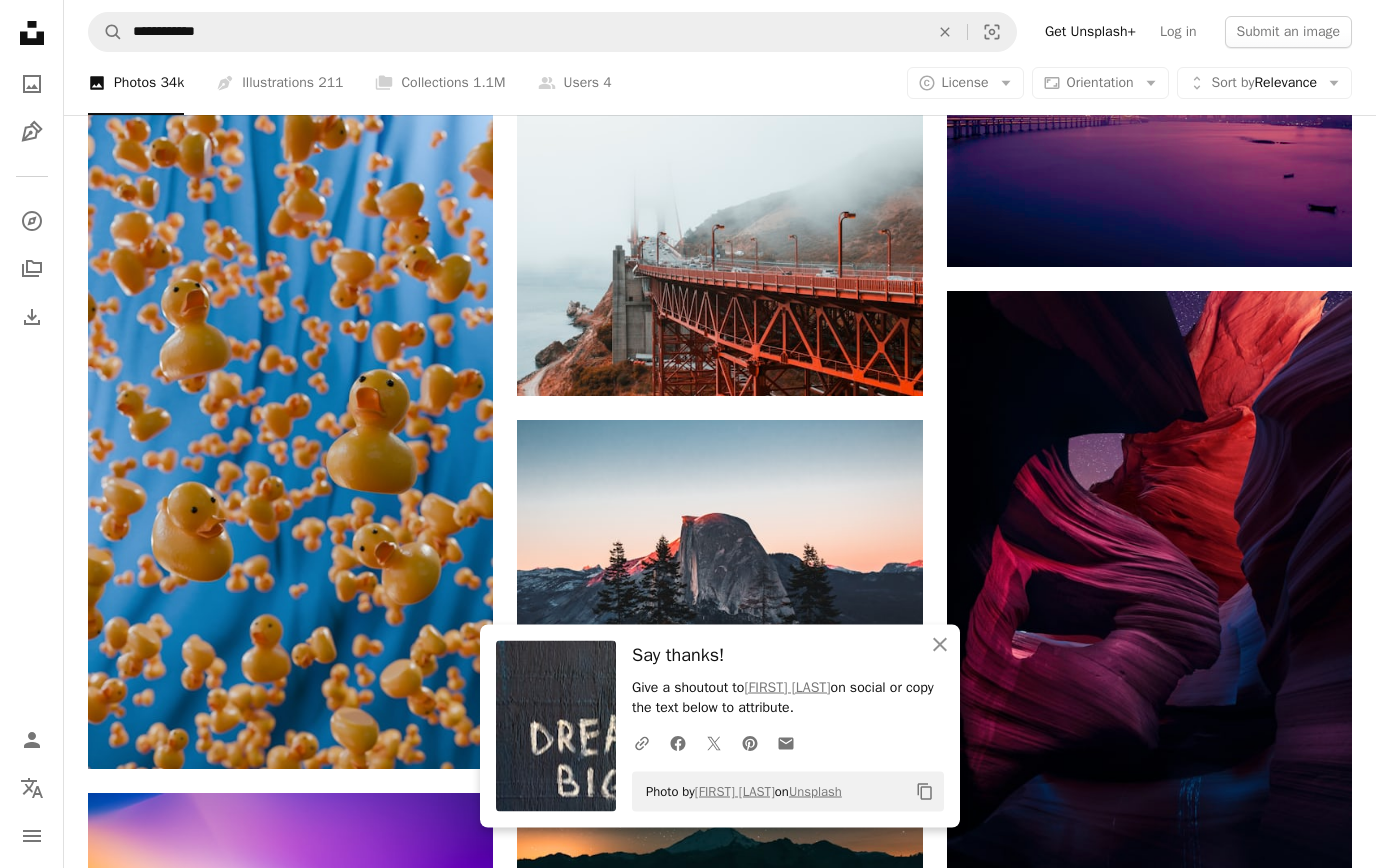 scroll, scrollTop: 21211, scrollLeft: 0, axis: vertical 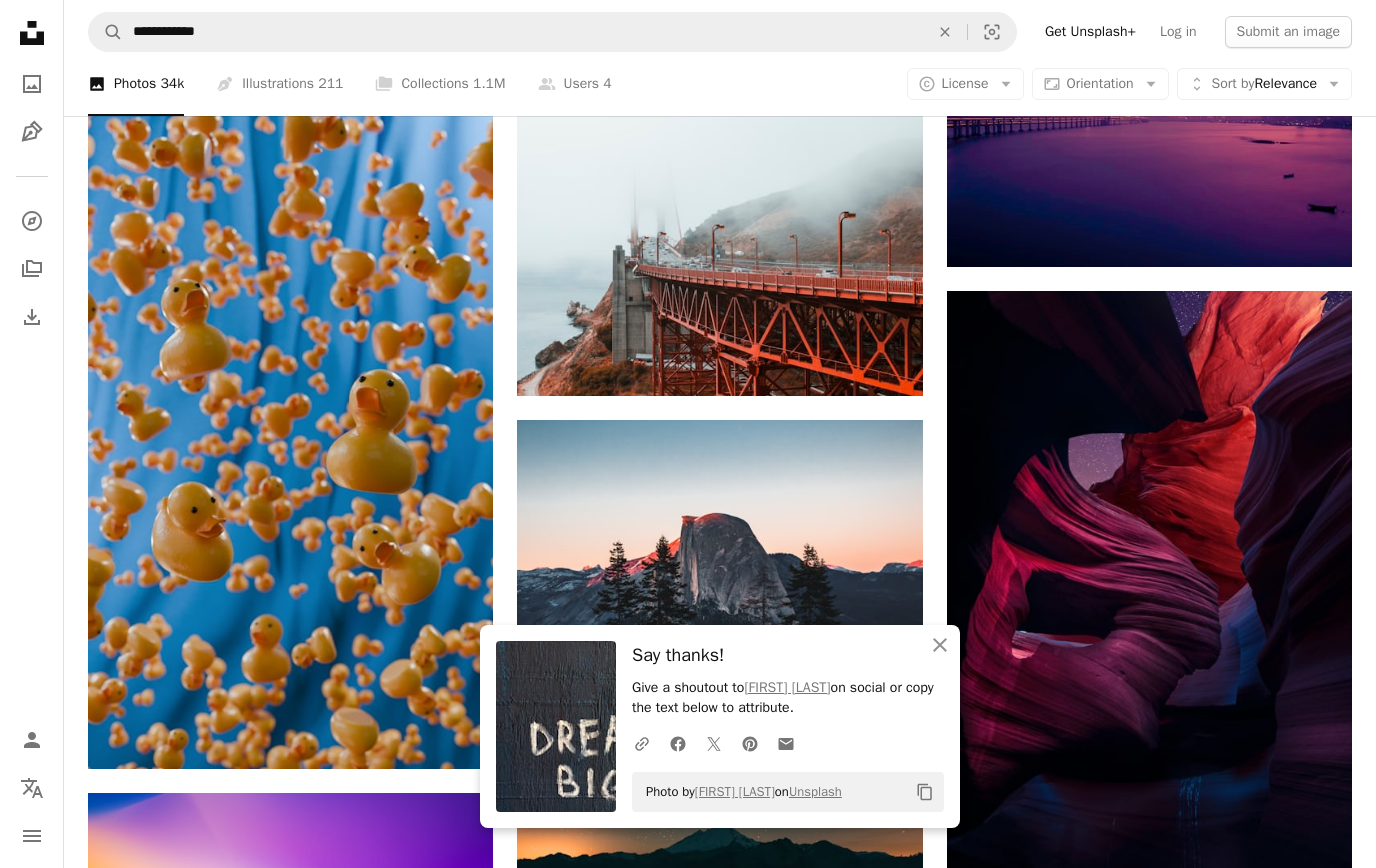 click on "An X shape Close" at bounding box center (940, 645) 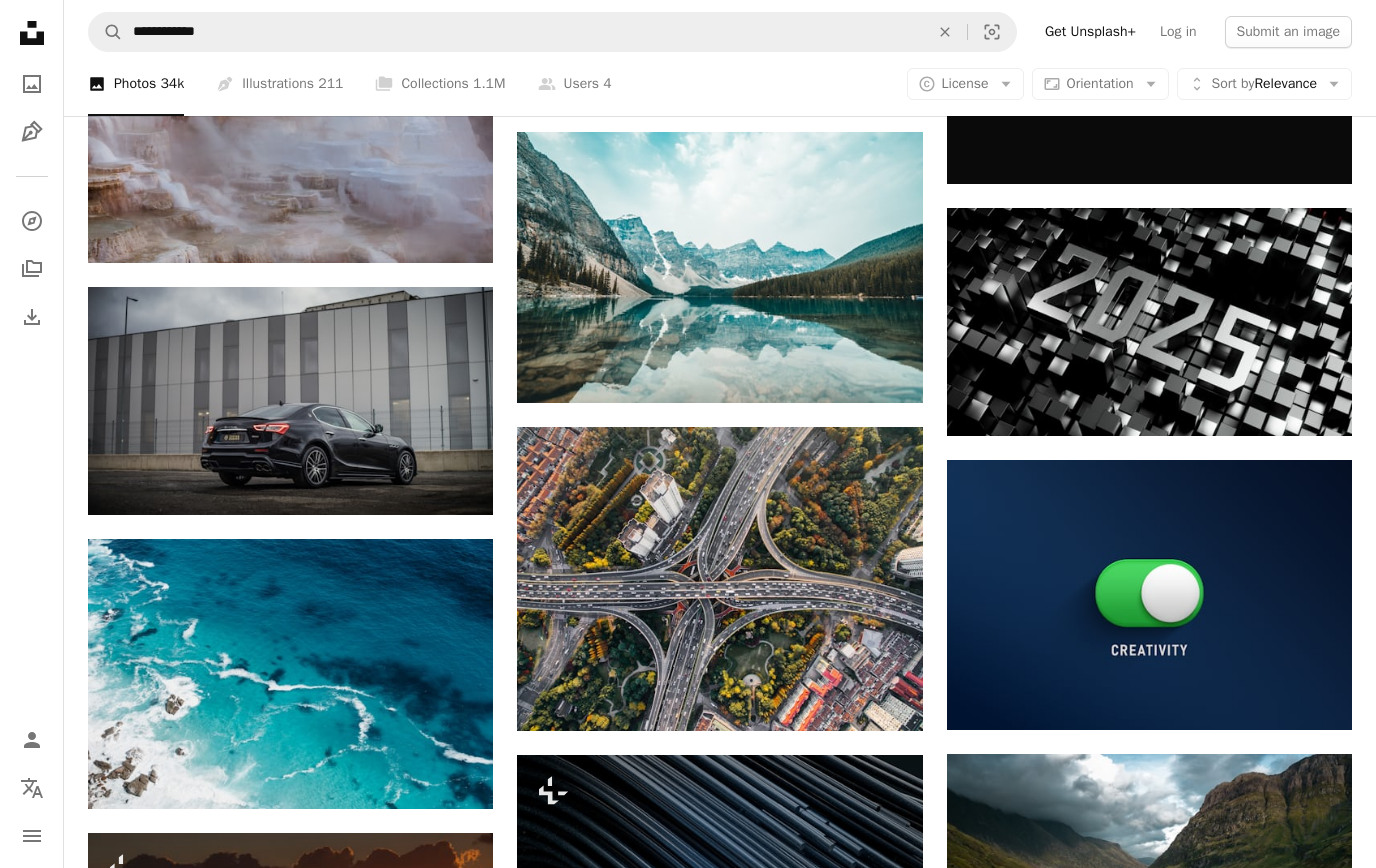 scroll, scrollTop: 29226, scrollLeft: 0, axis: vertical 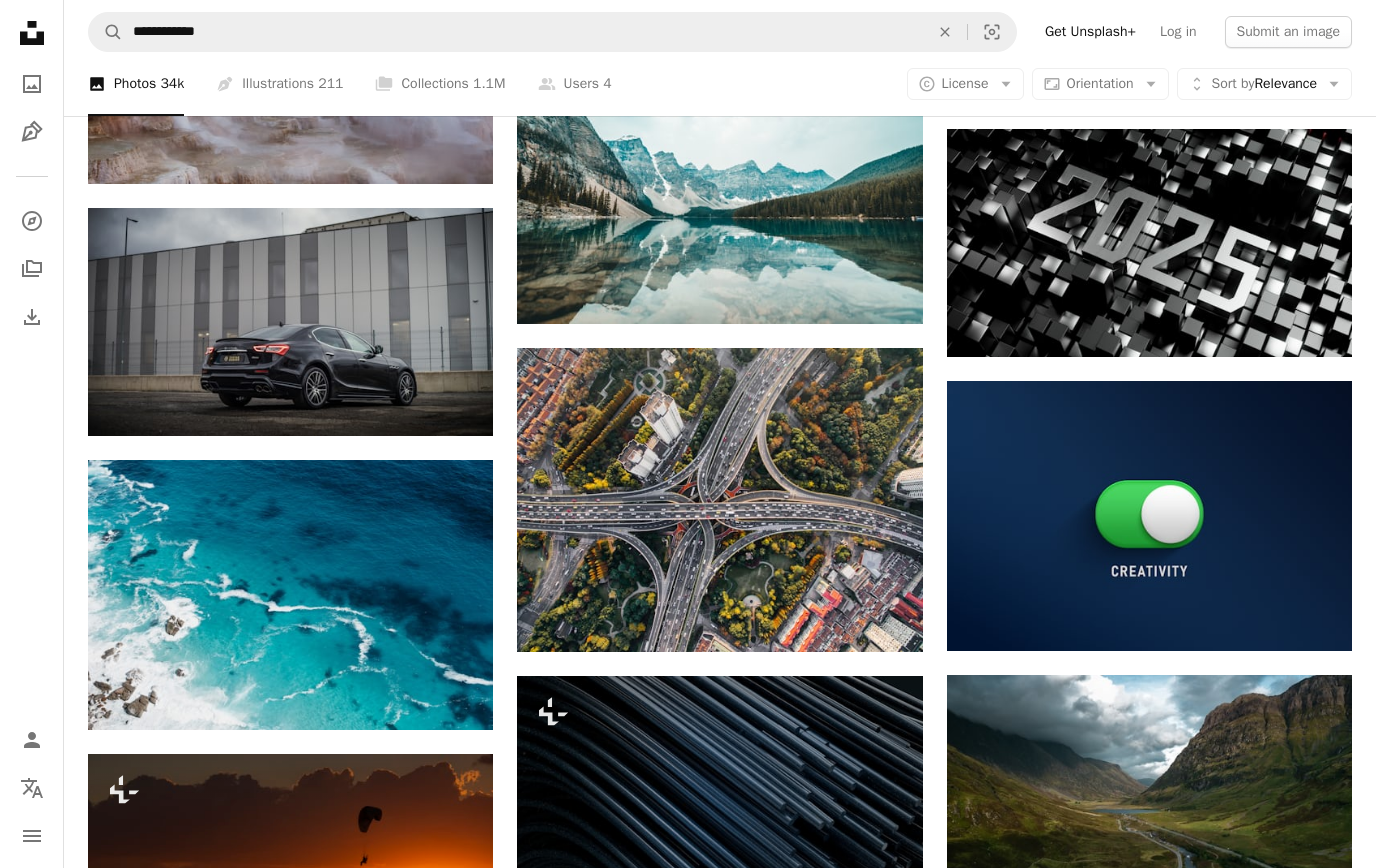click on "Arrow pointing down" 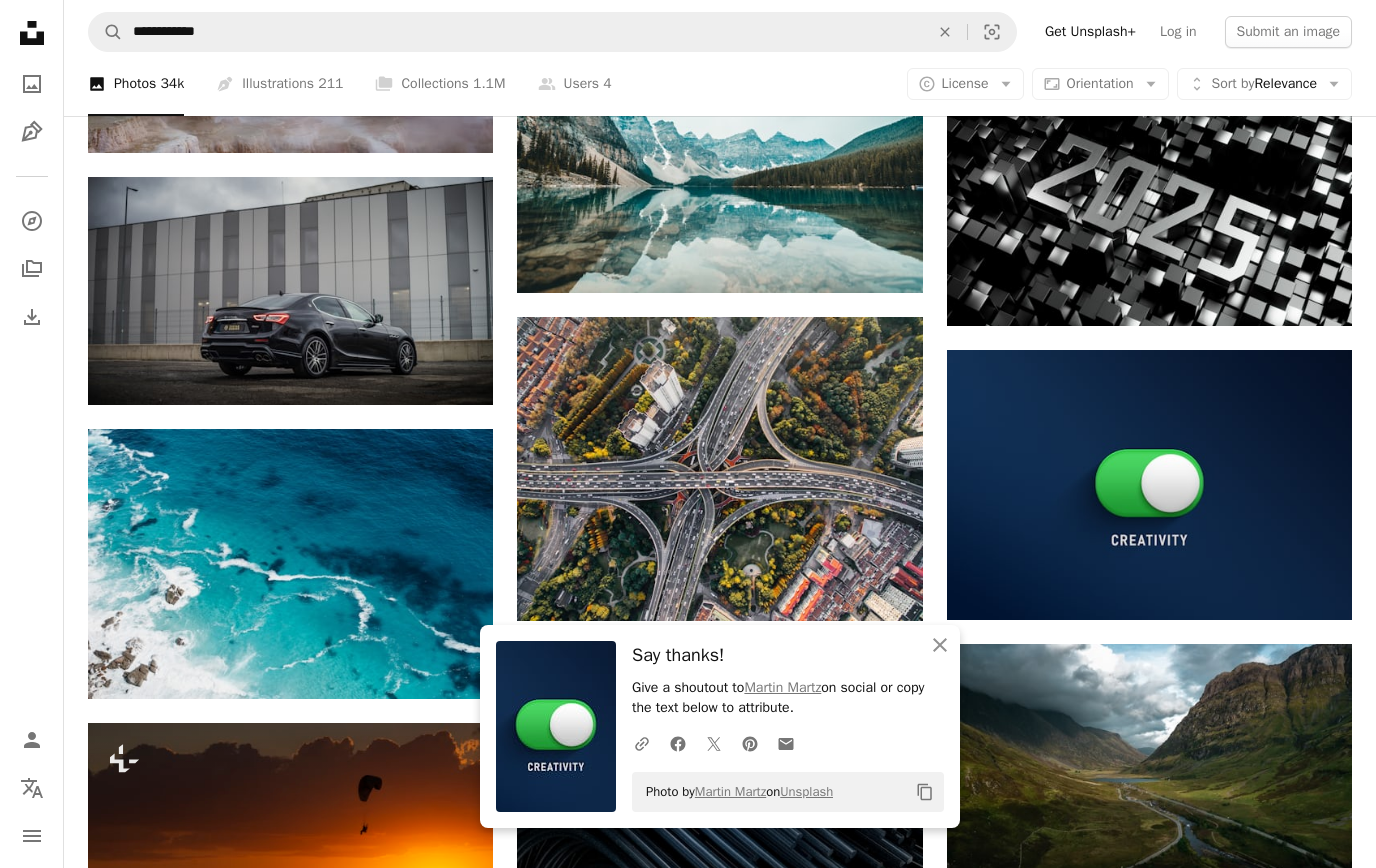 click 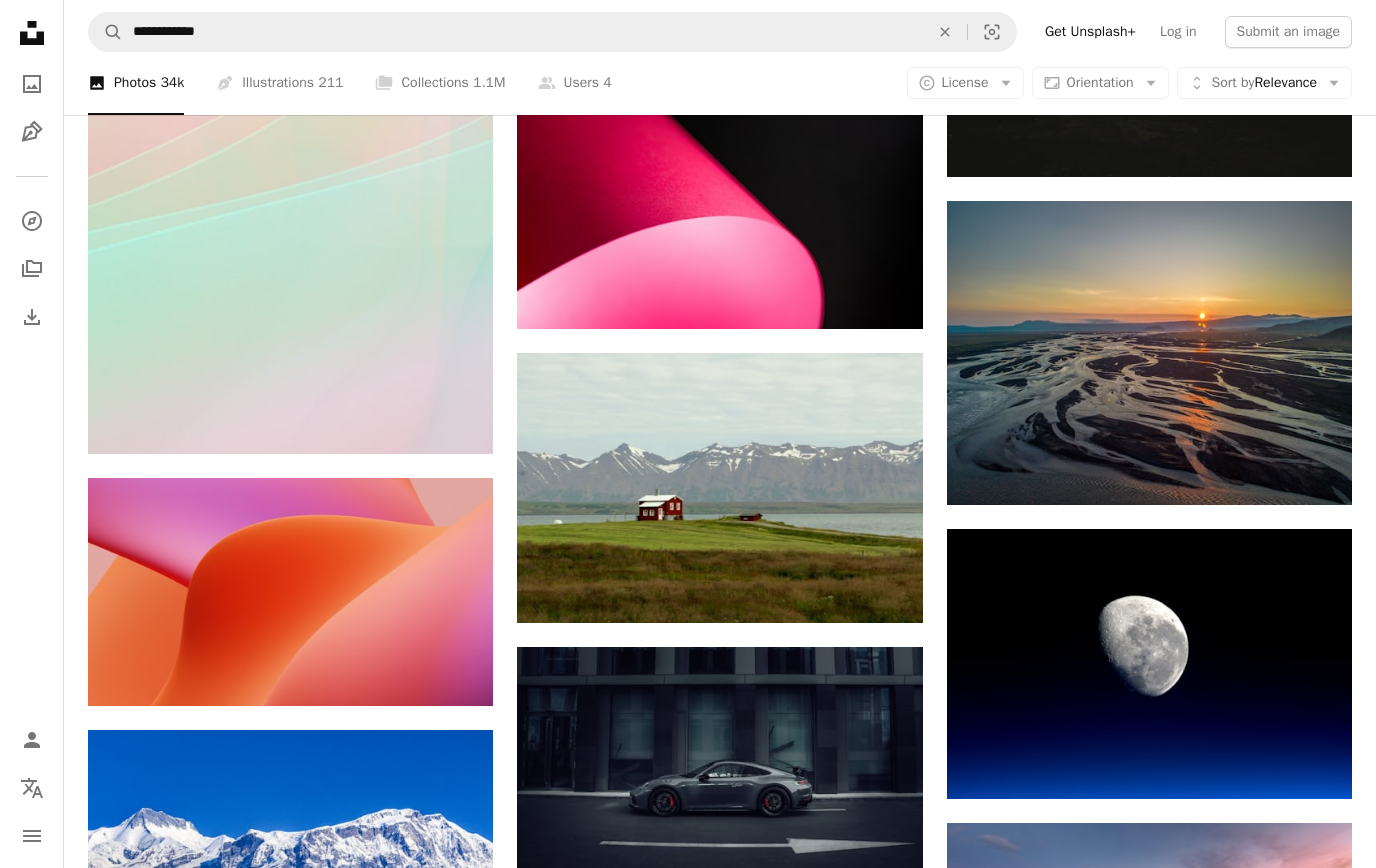 scroll, scrollTop: 32131, scrollLeft: 0, axis: vertical 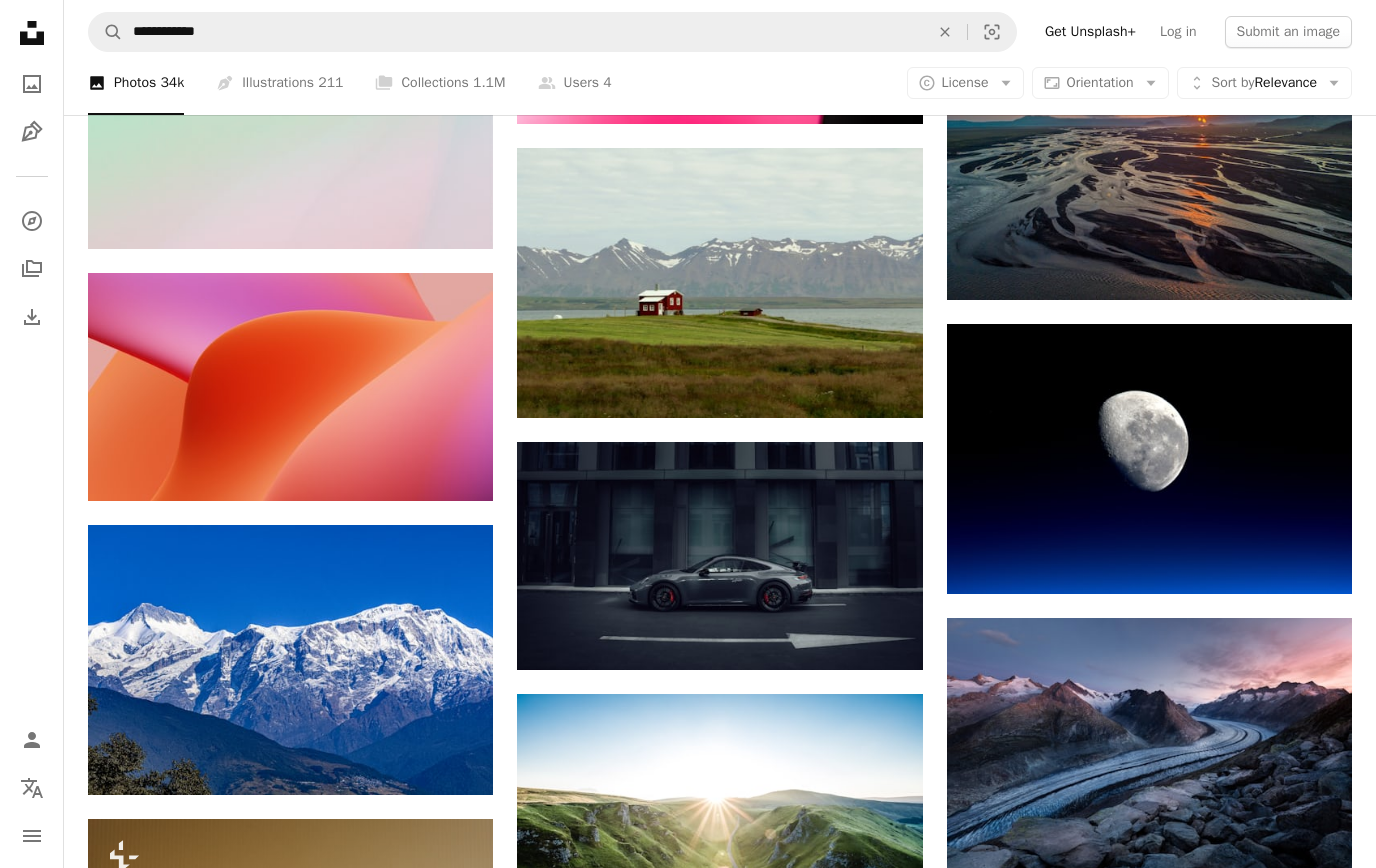 click on "An X shape" 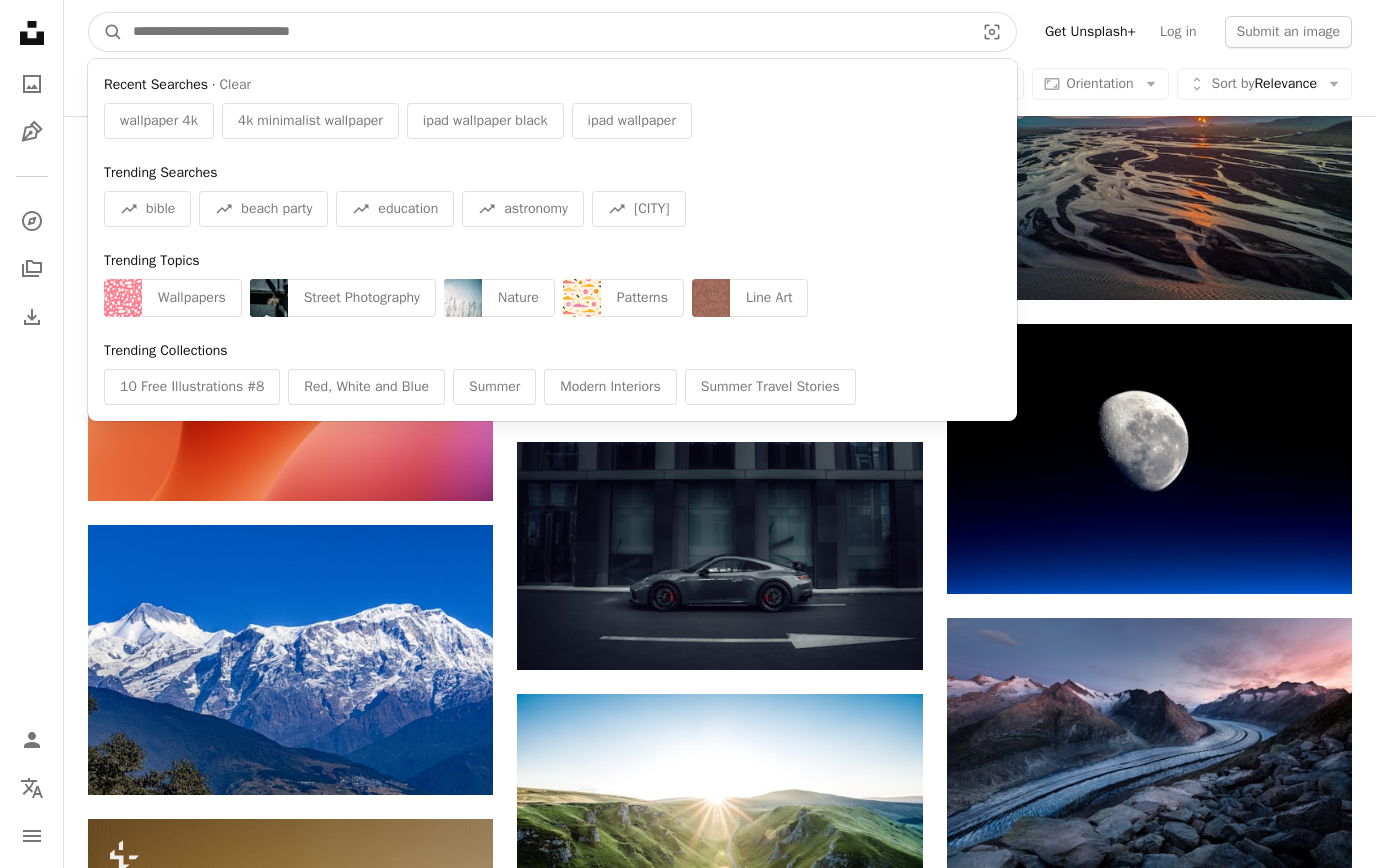 scroll, scrollTop: 32131, scrollLeft: 0, axis: vertical 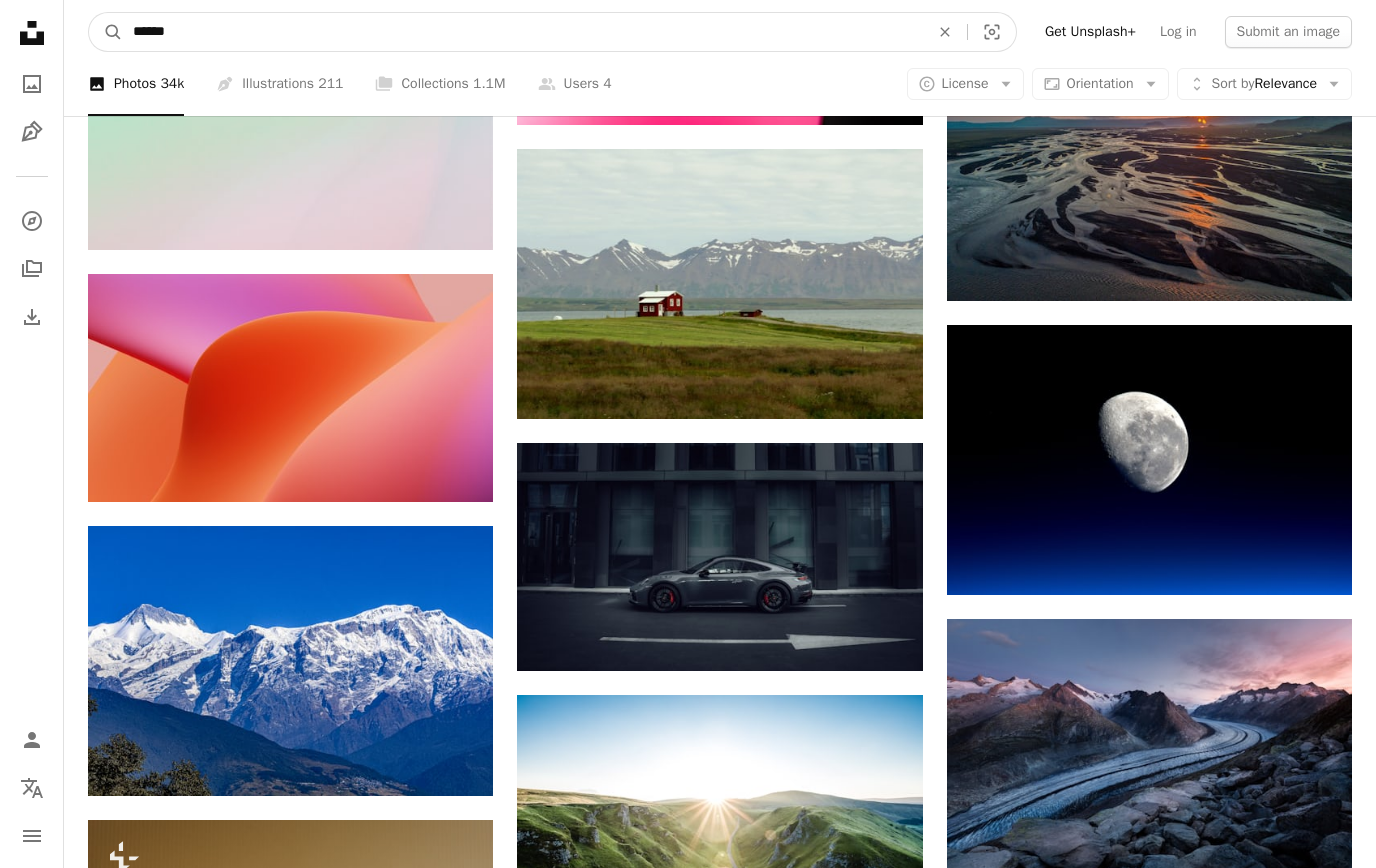 type on "*******" 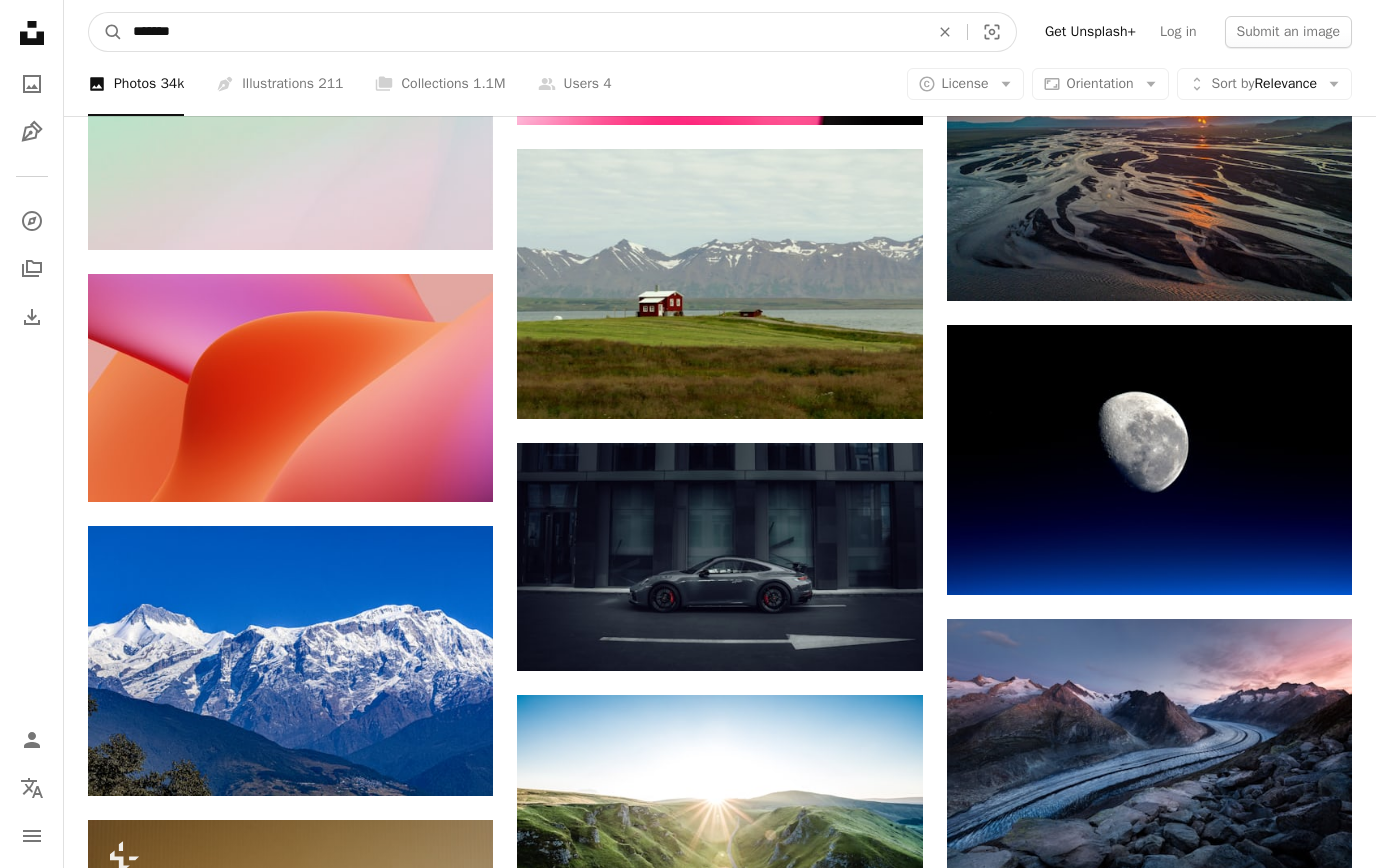 click on "A magnifying glass" at bounding box center (106, 32) 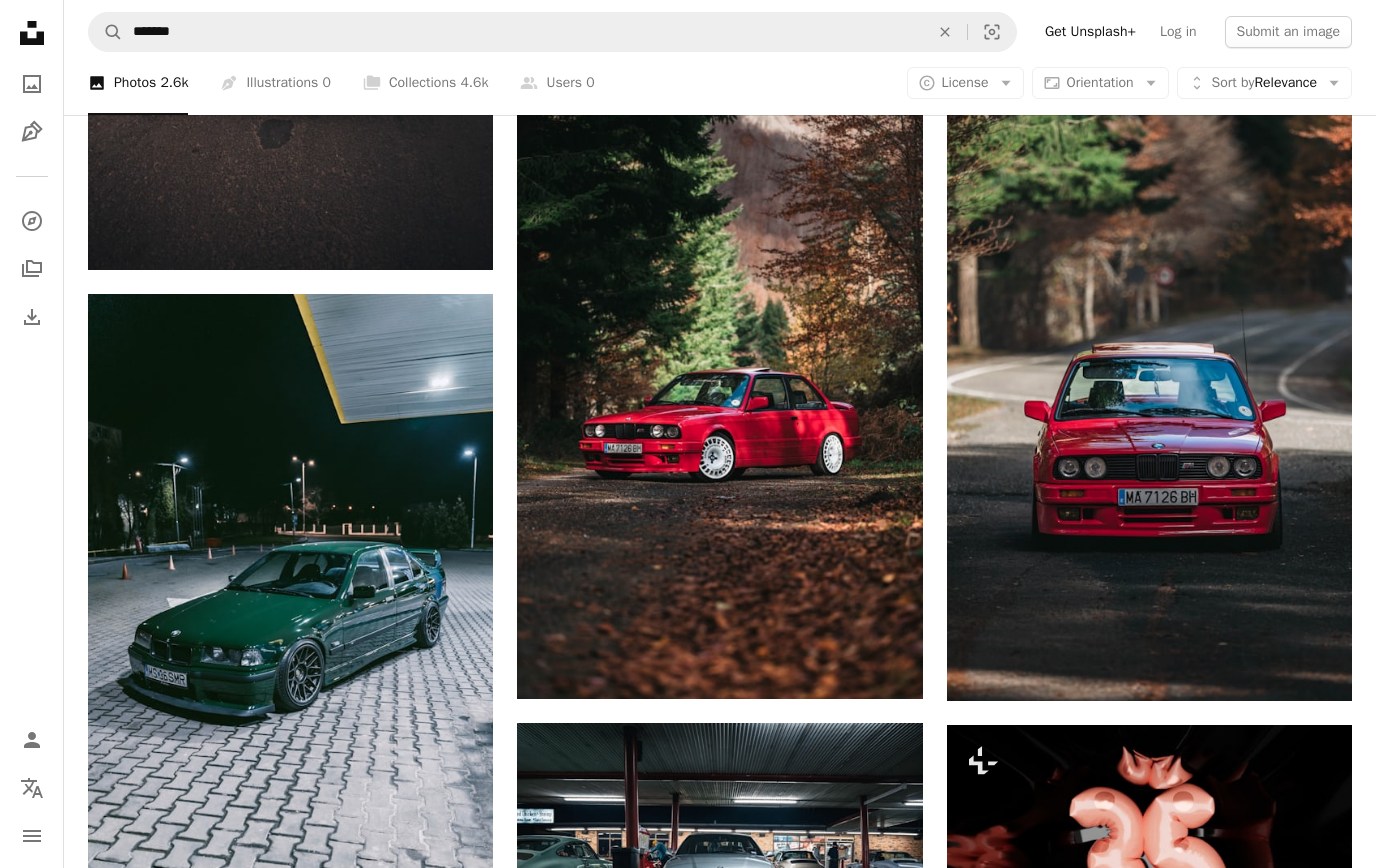 scroll, scrollTop: 1488, scrollLeft: 0, axis: vertical 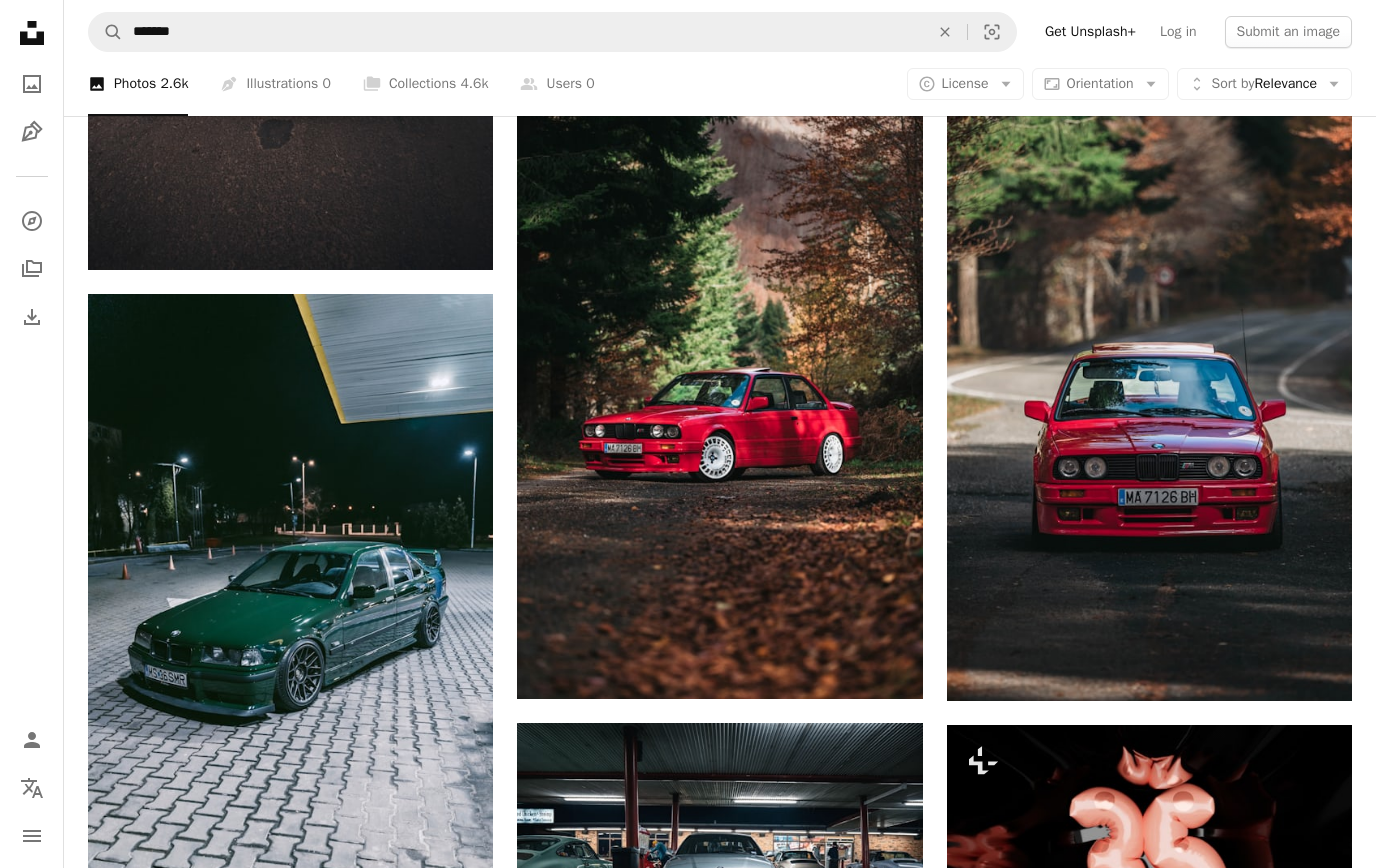 click on "An X shape" at bounding box center (945, 32) 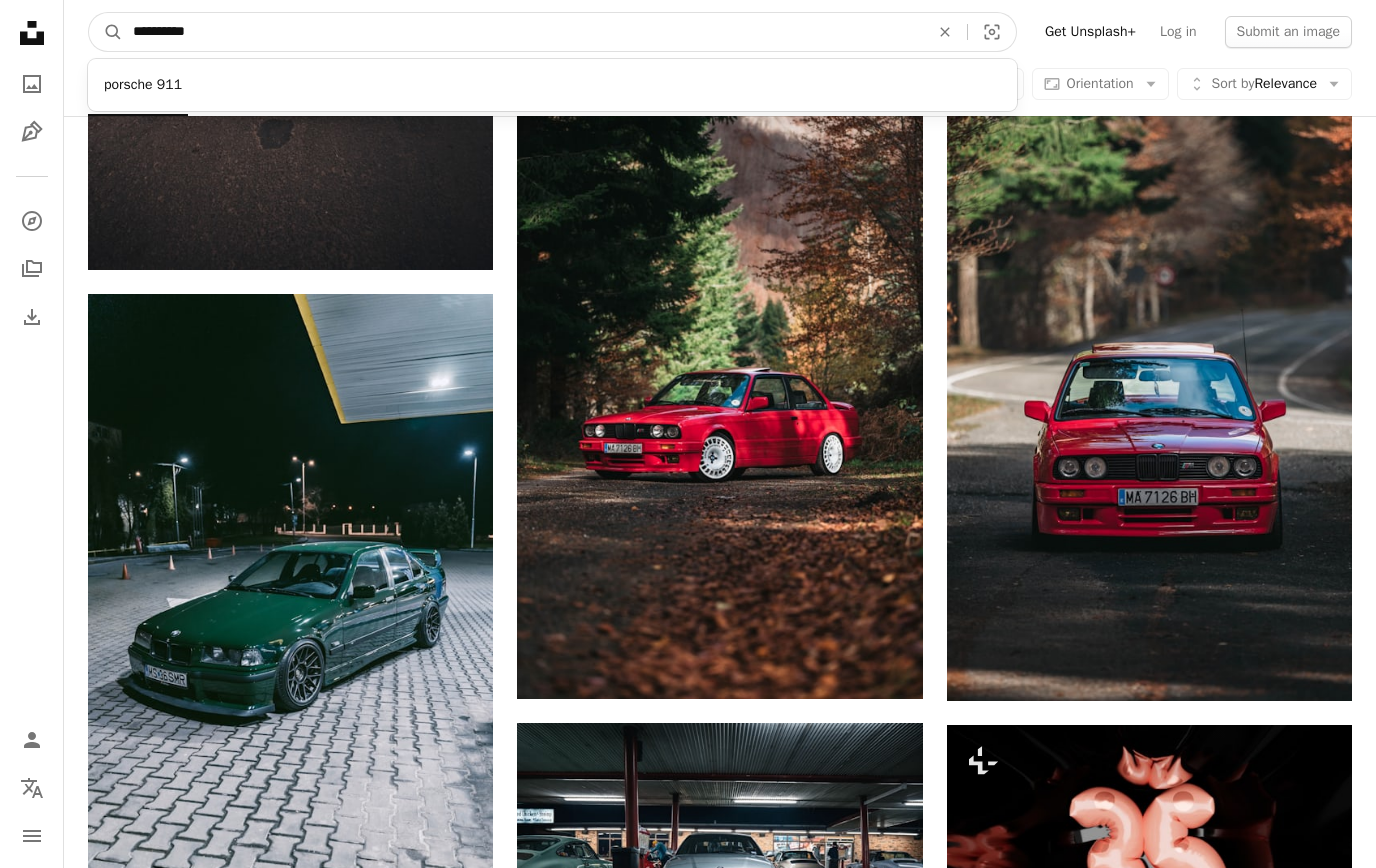 type on "**********" 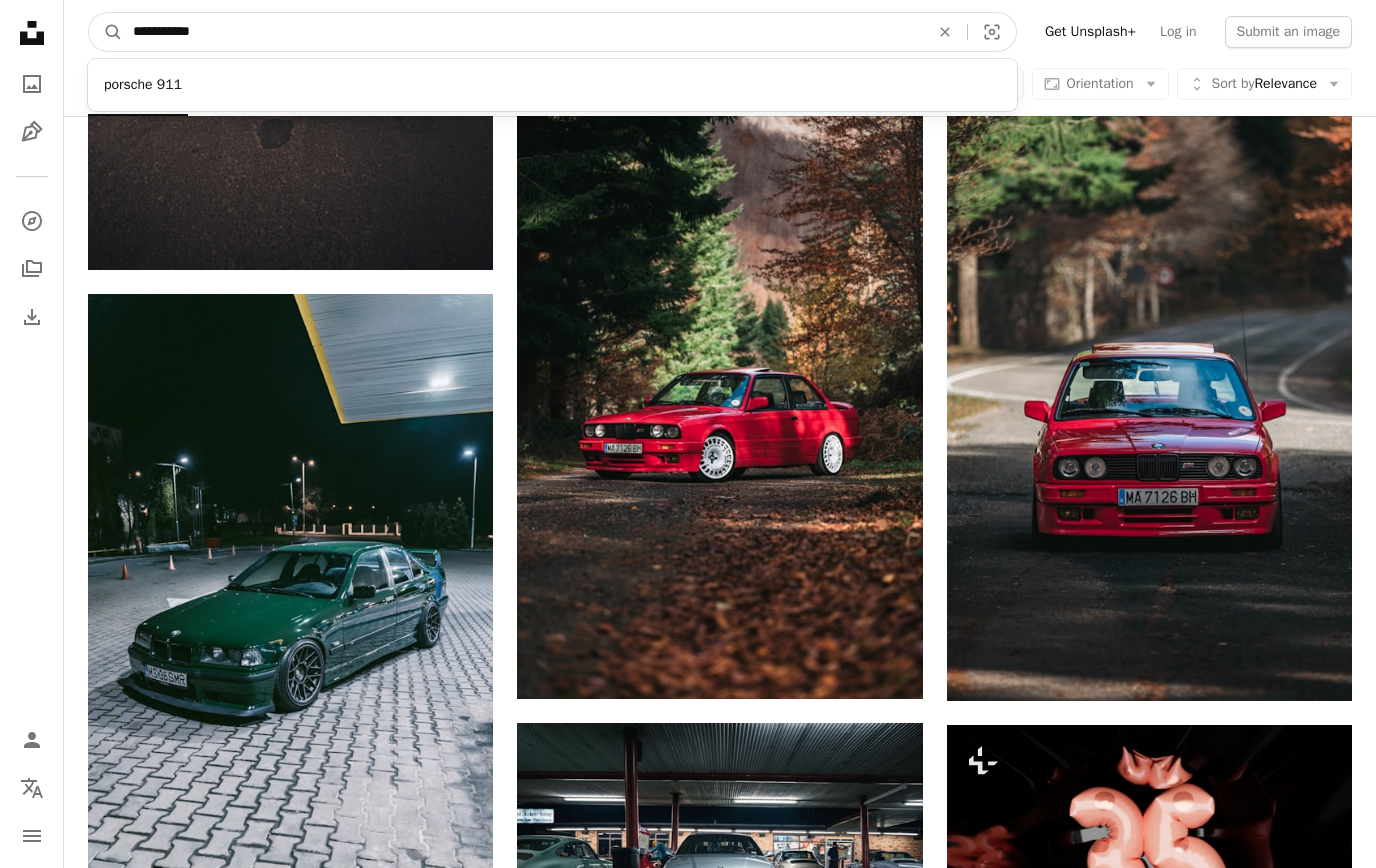 click on "A magnifying glass" at bounding box center (106, 32) 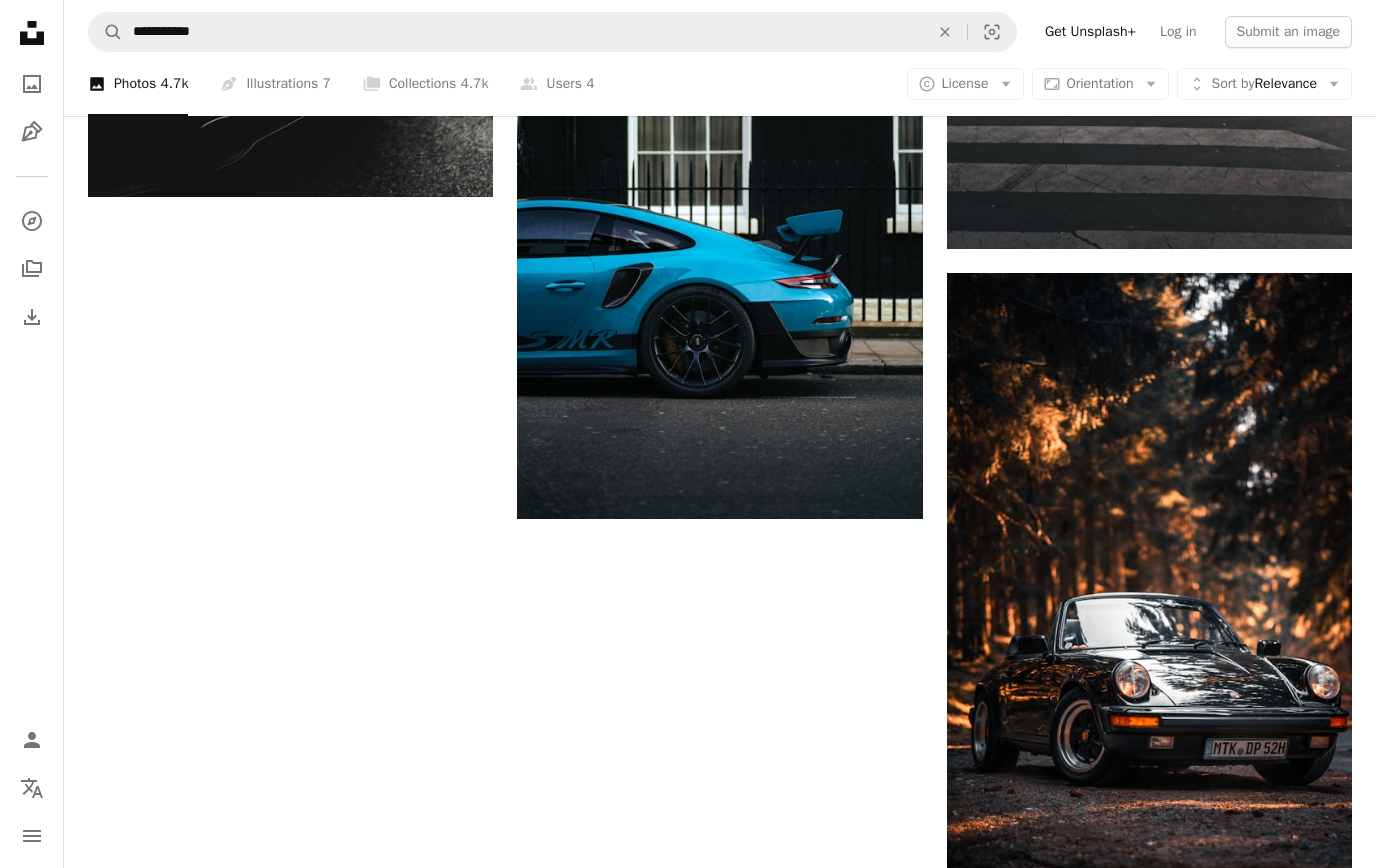 scroll, scrollTop: 3162, scrollLeft: 0, axis: vertical 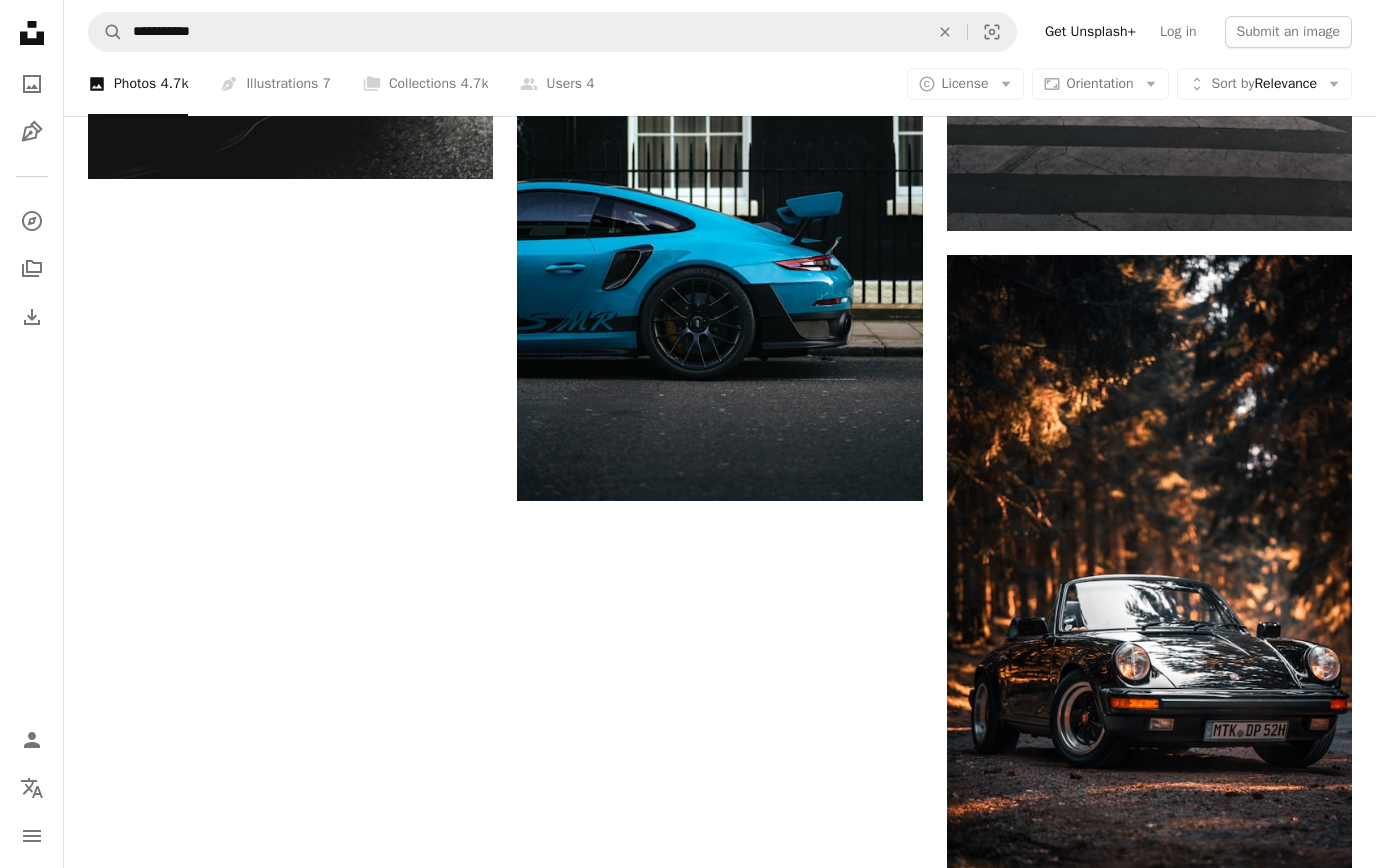 click on "An X shape" 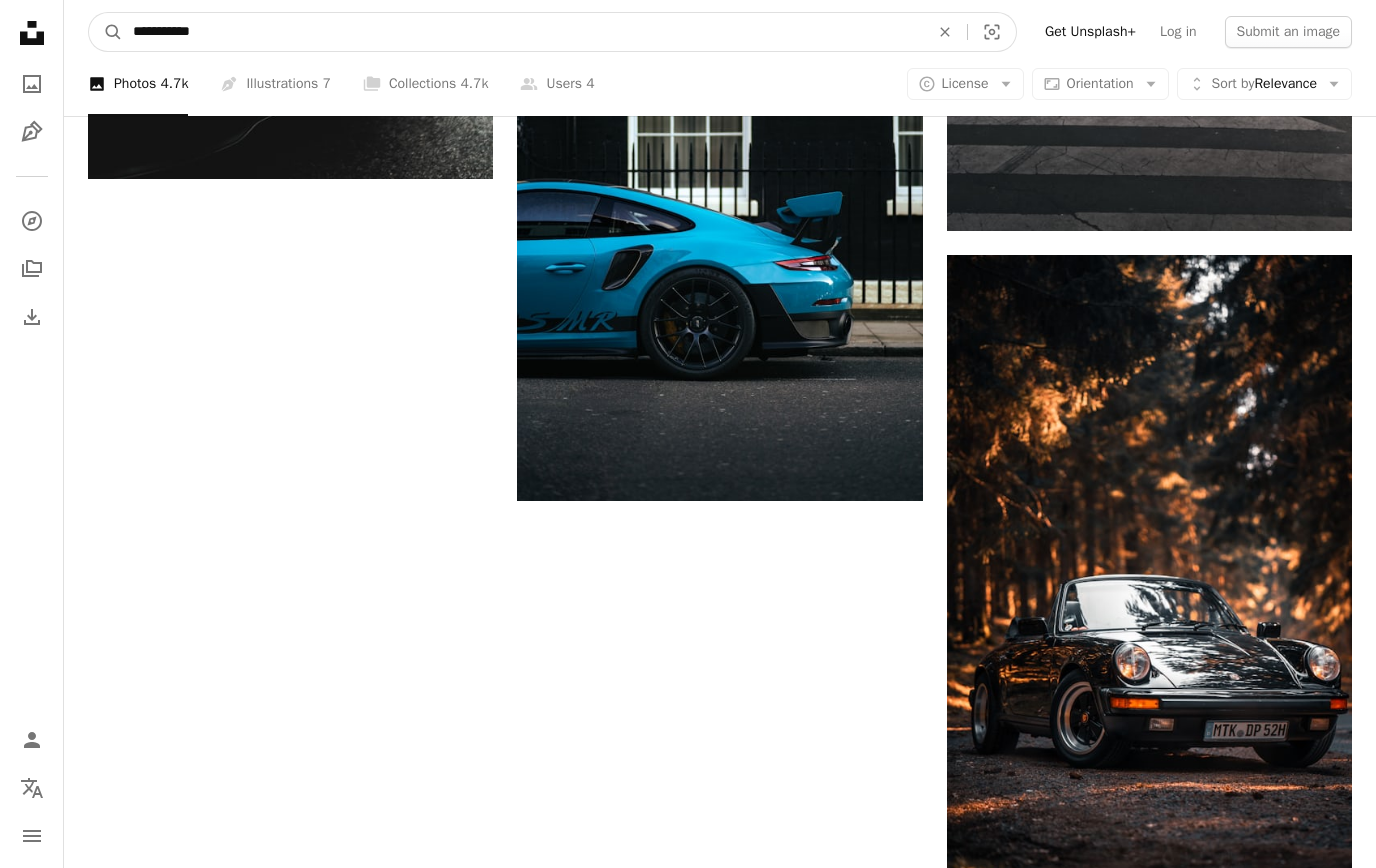 type 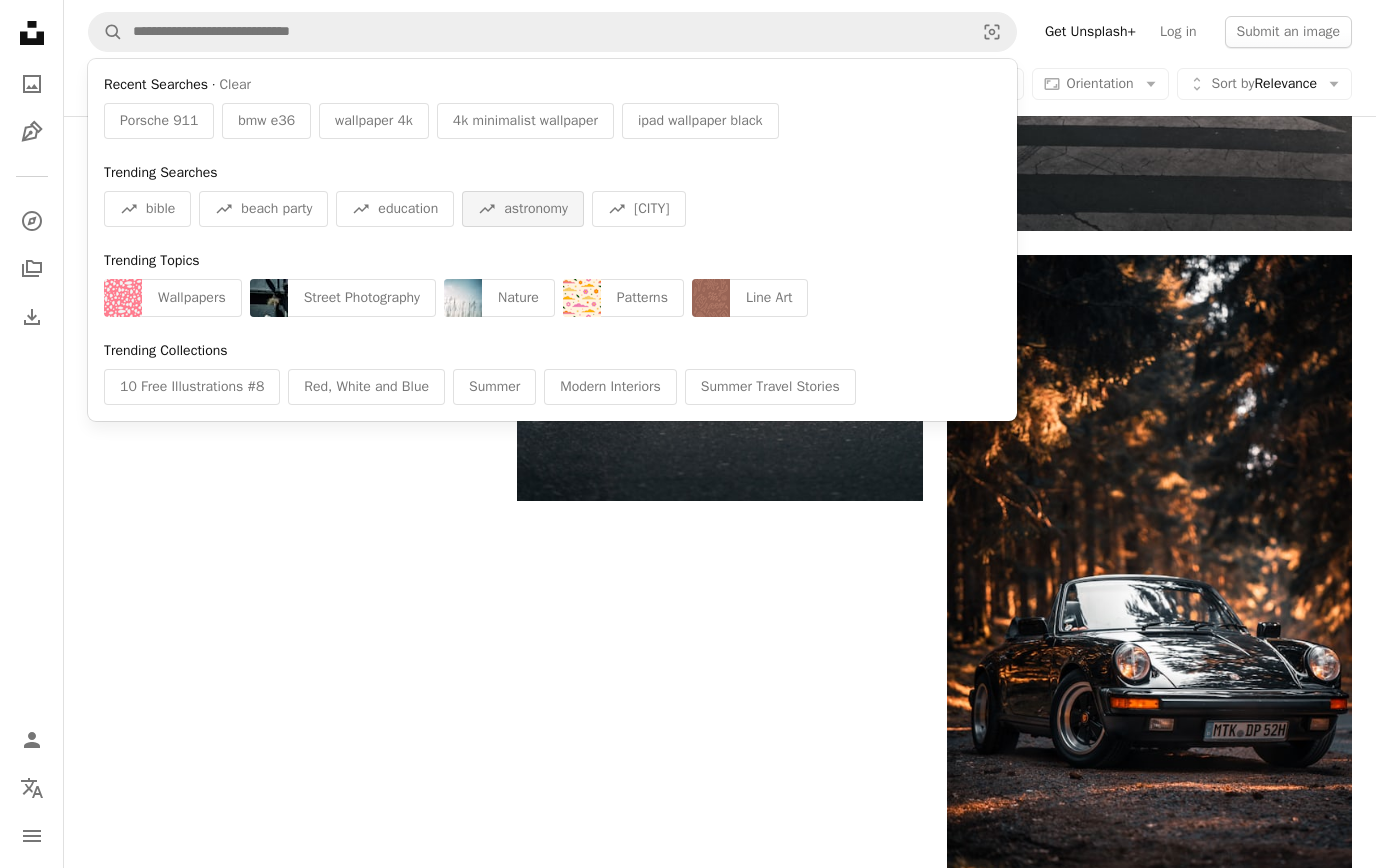 click on "A trend sign astronomy" at bounding box center (523, 209) 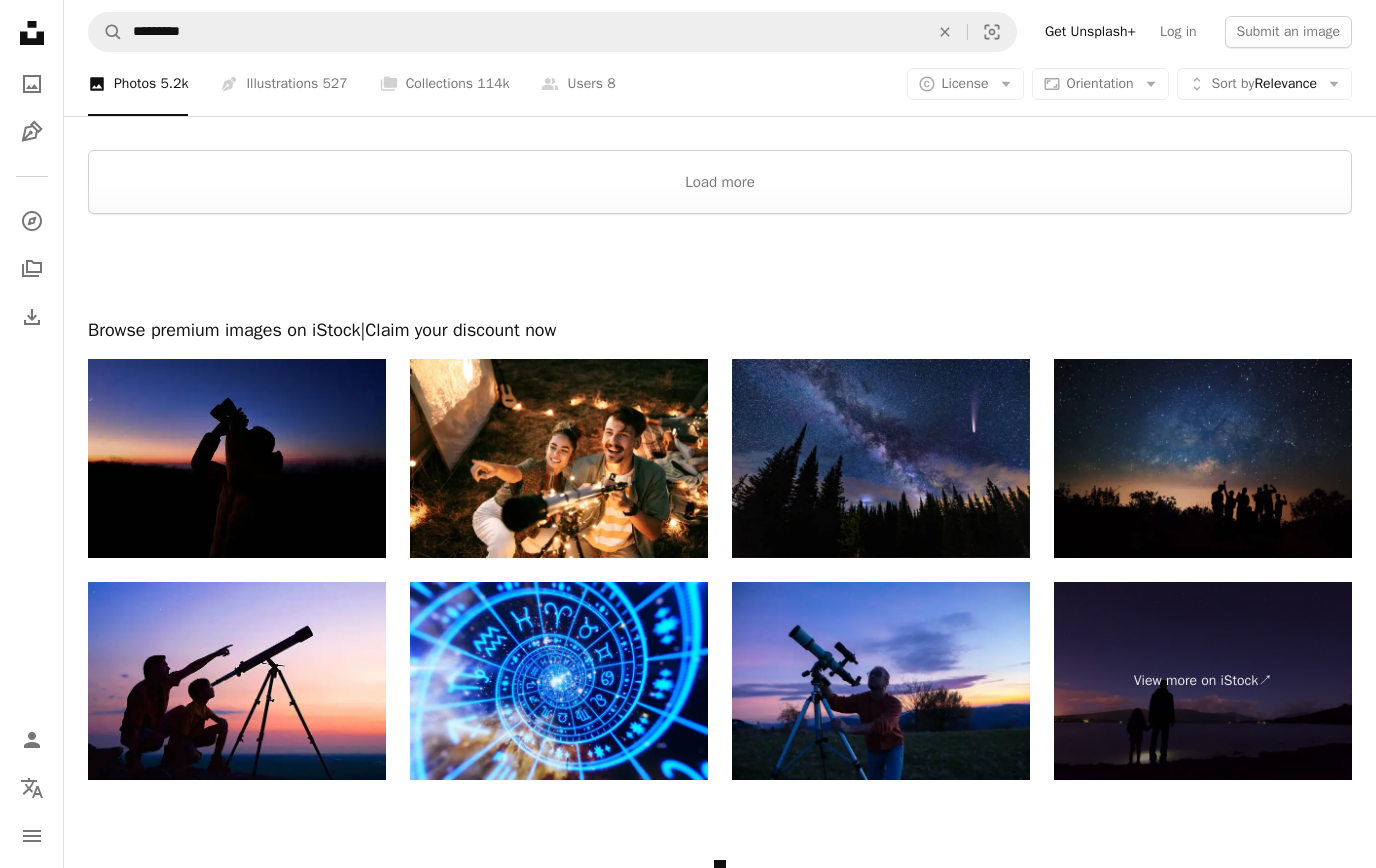 scroll, scrollTop: 3206, scrollLeft: 0, axis: vertical 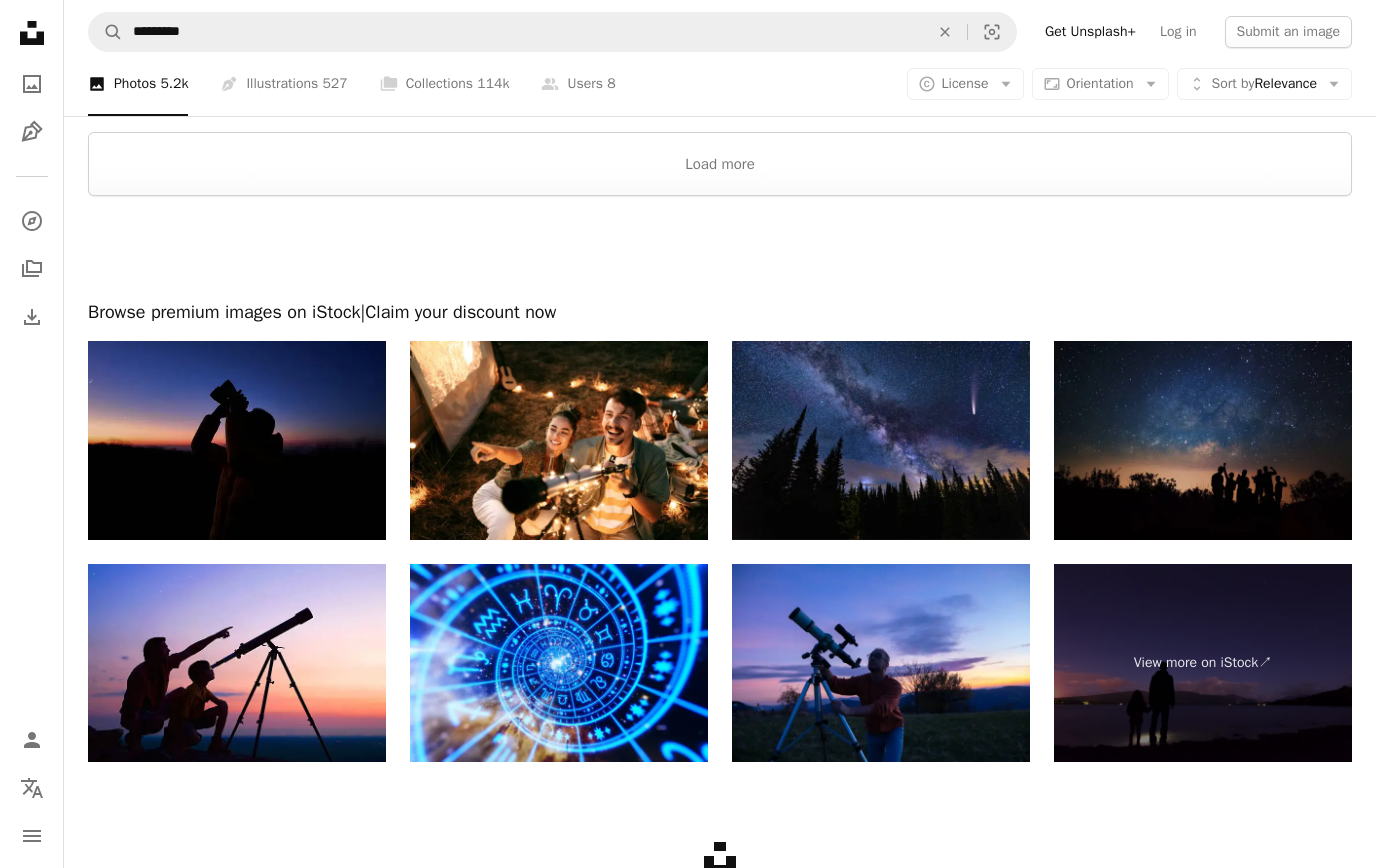 click on "An X shape" 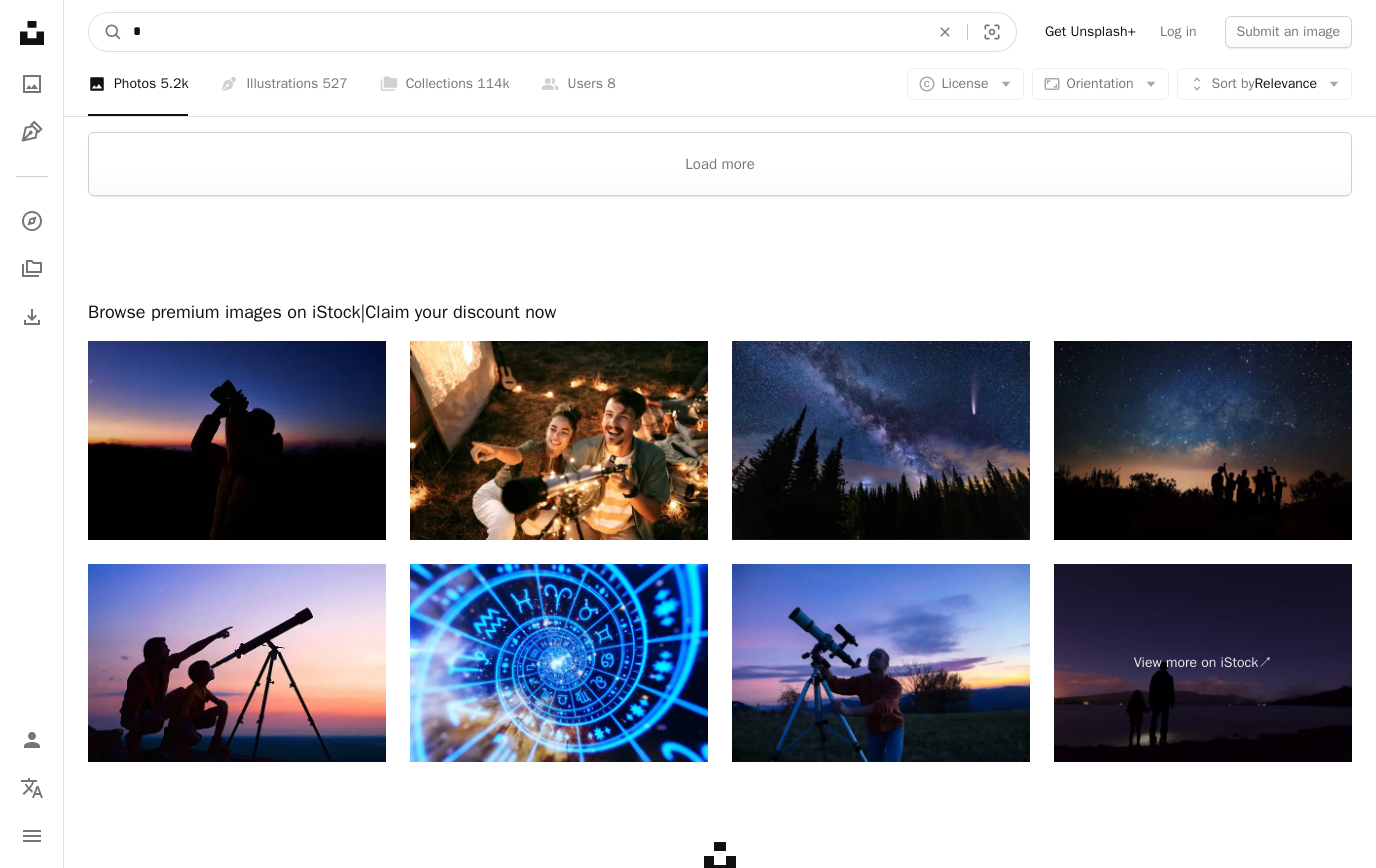 type on "**" 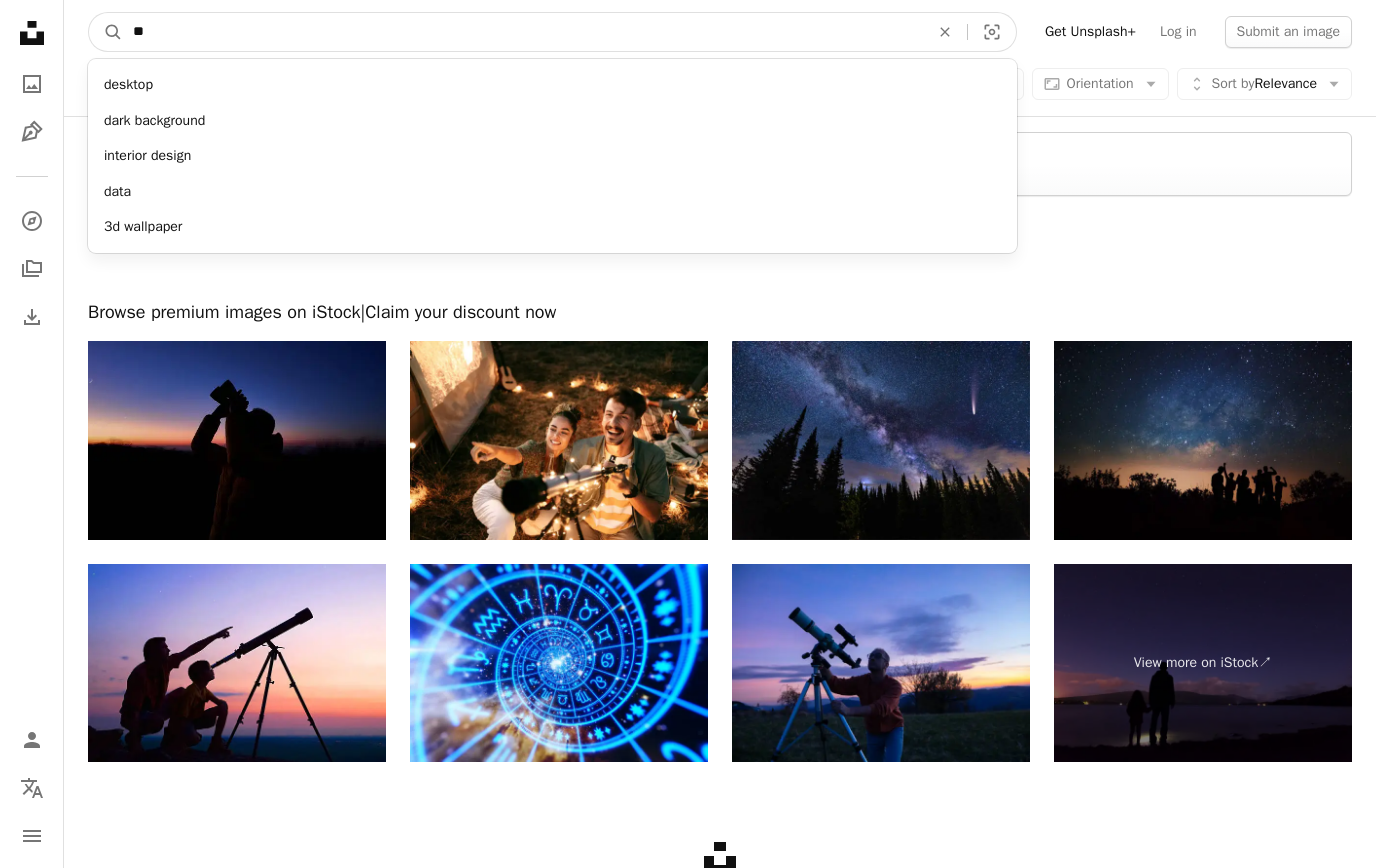 click on "A magnifying glass" at bounding box center [106, 32] 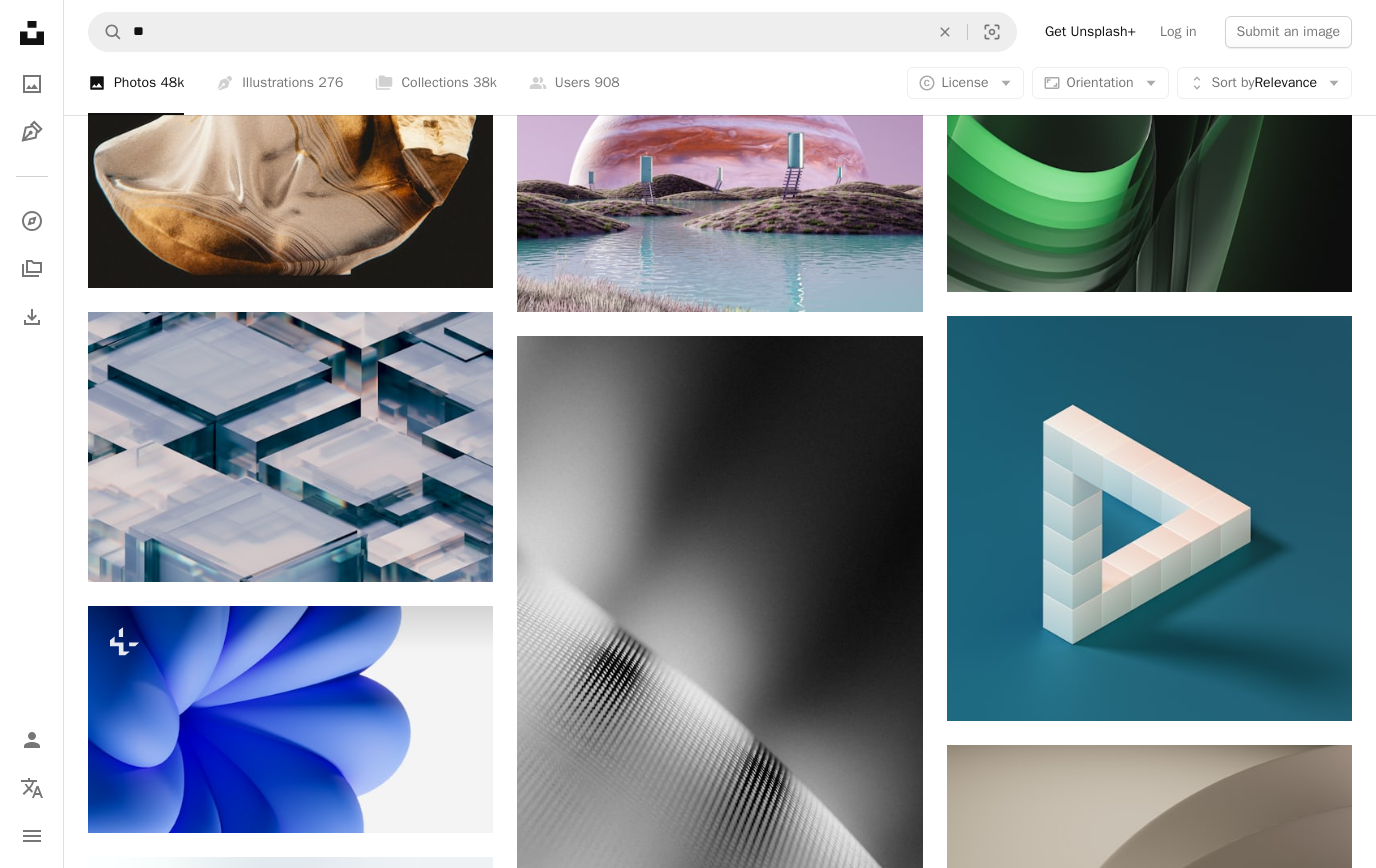 scroll, scrollTop: 1854, scrollLeft: 0, axis: vertical 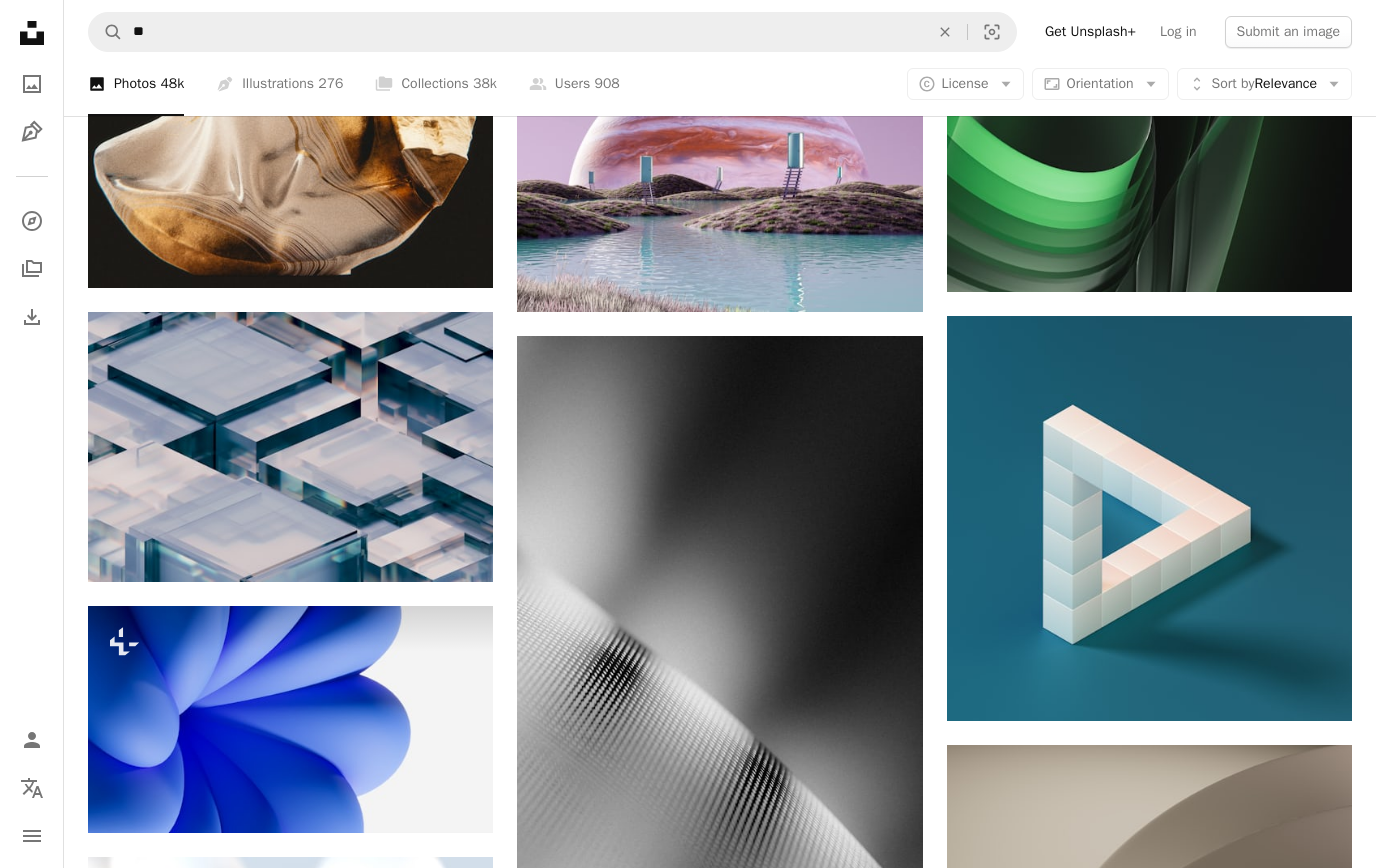 click on "Arrow pointing down" 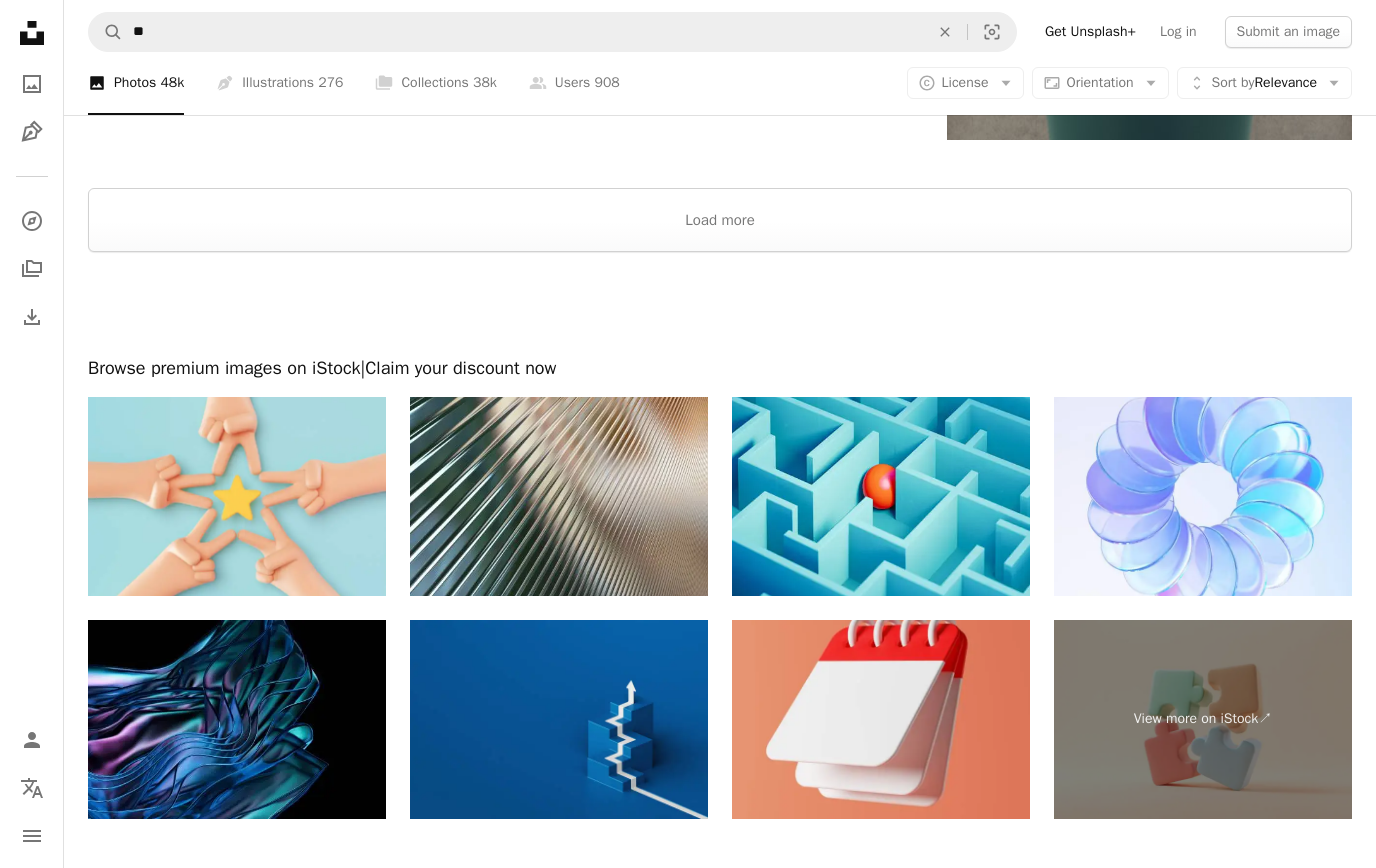 click on "Load more" at bounding box center [720, 221] 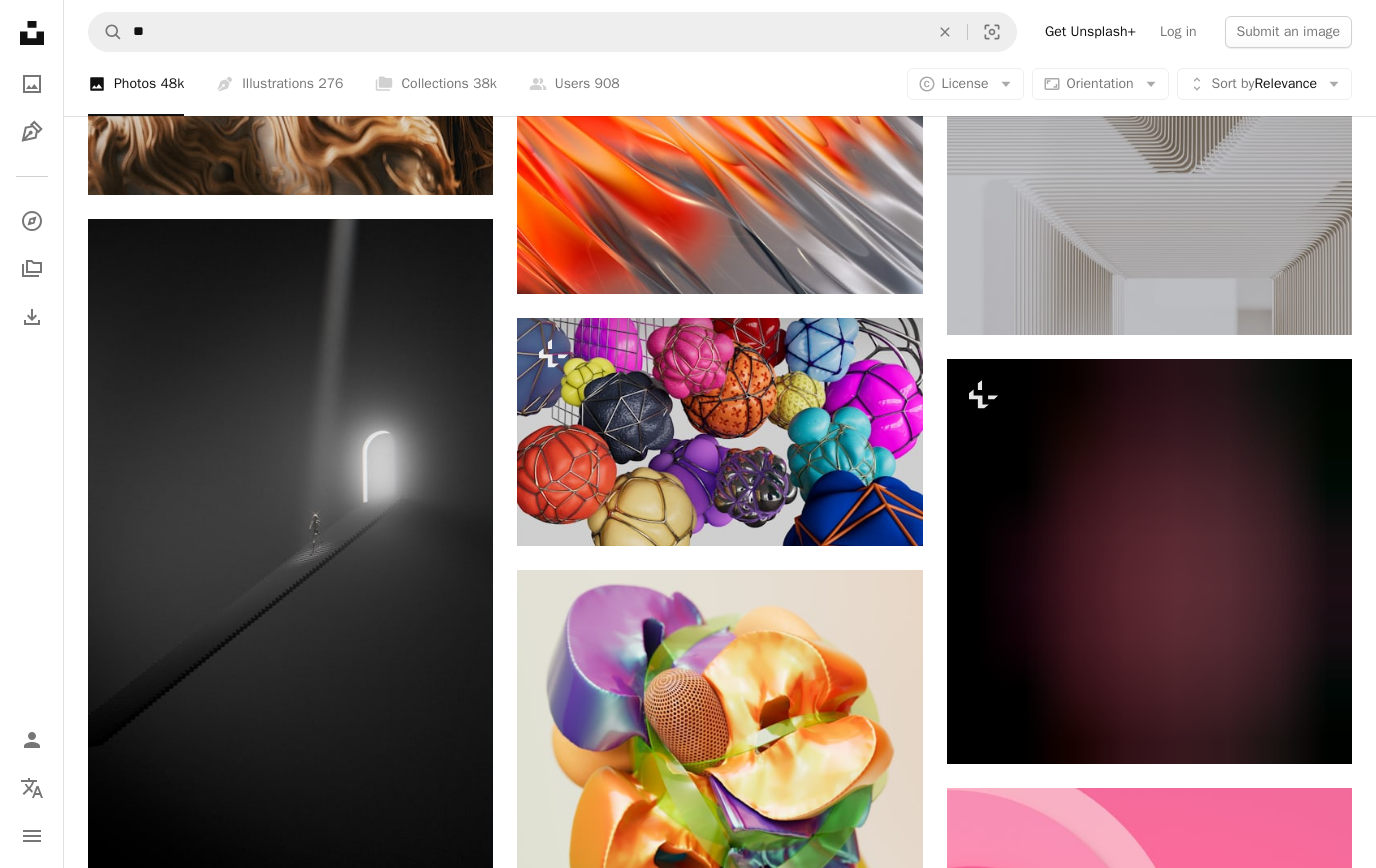 scroll, scrollTop: 14520, scrollLeft: 0, axis: vertical 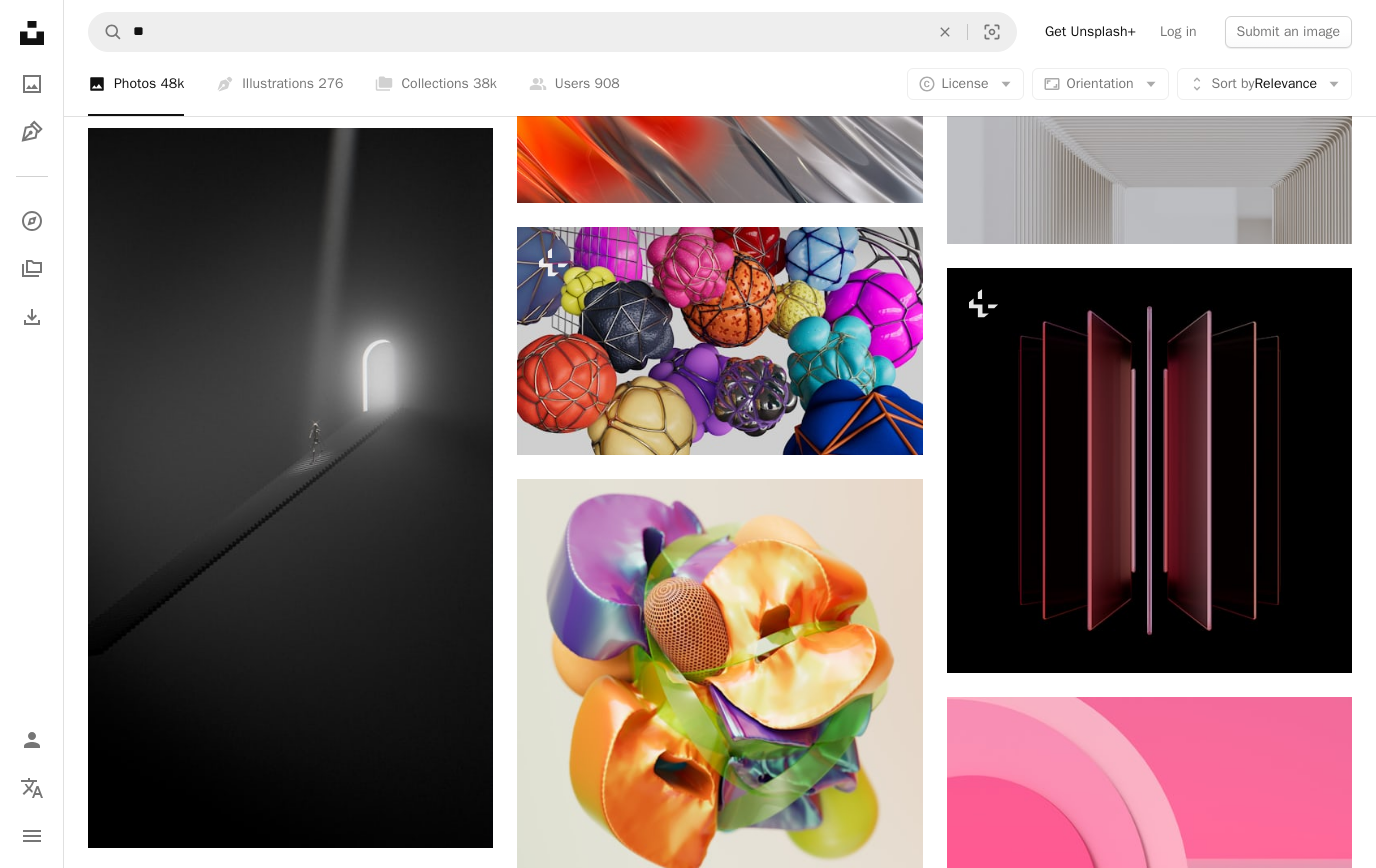 click on "Arrow pointing down" 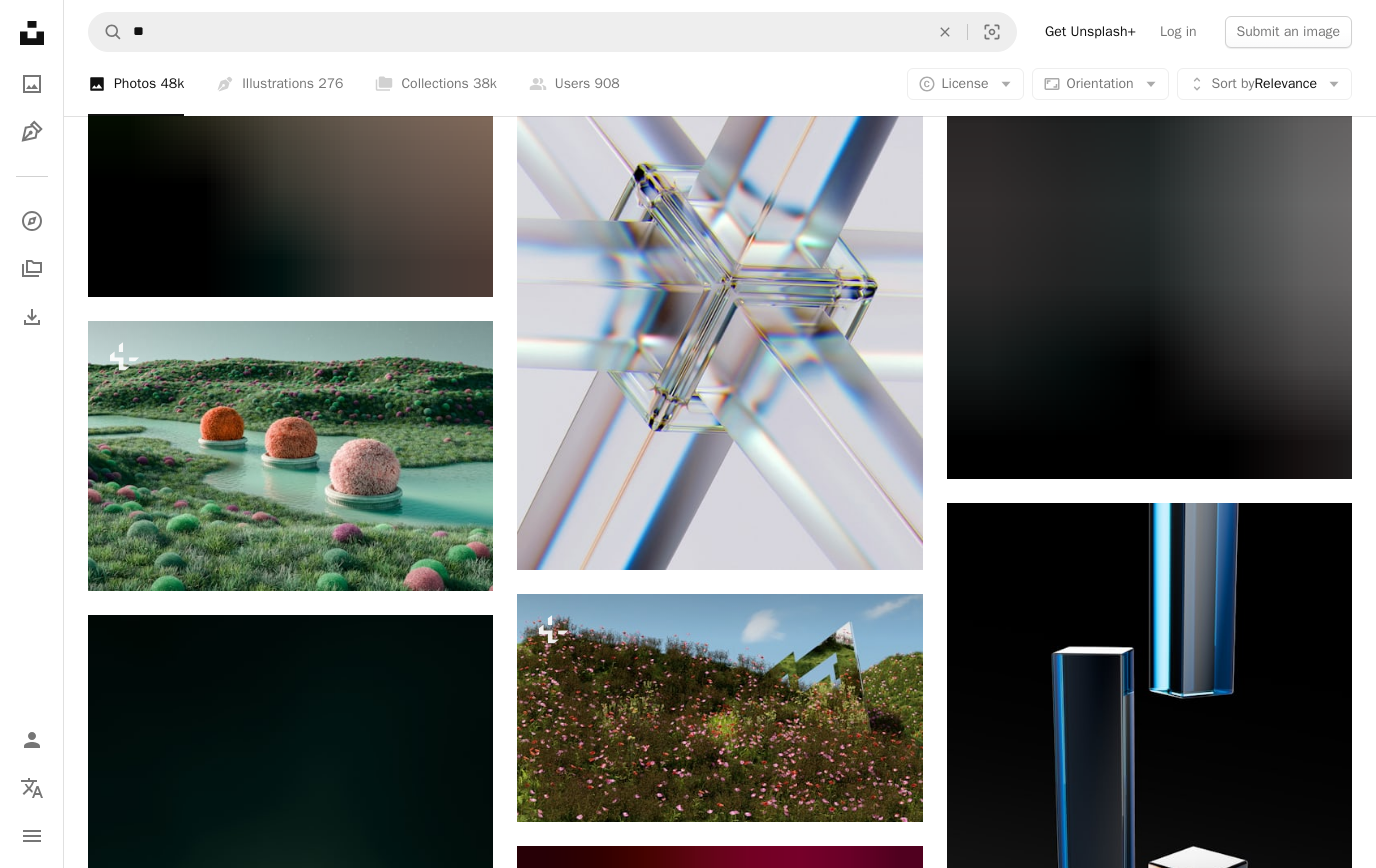 scroll, scrollTop: 22346, scrollLeft: 0, axis: vertical 